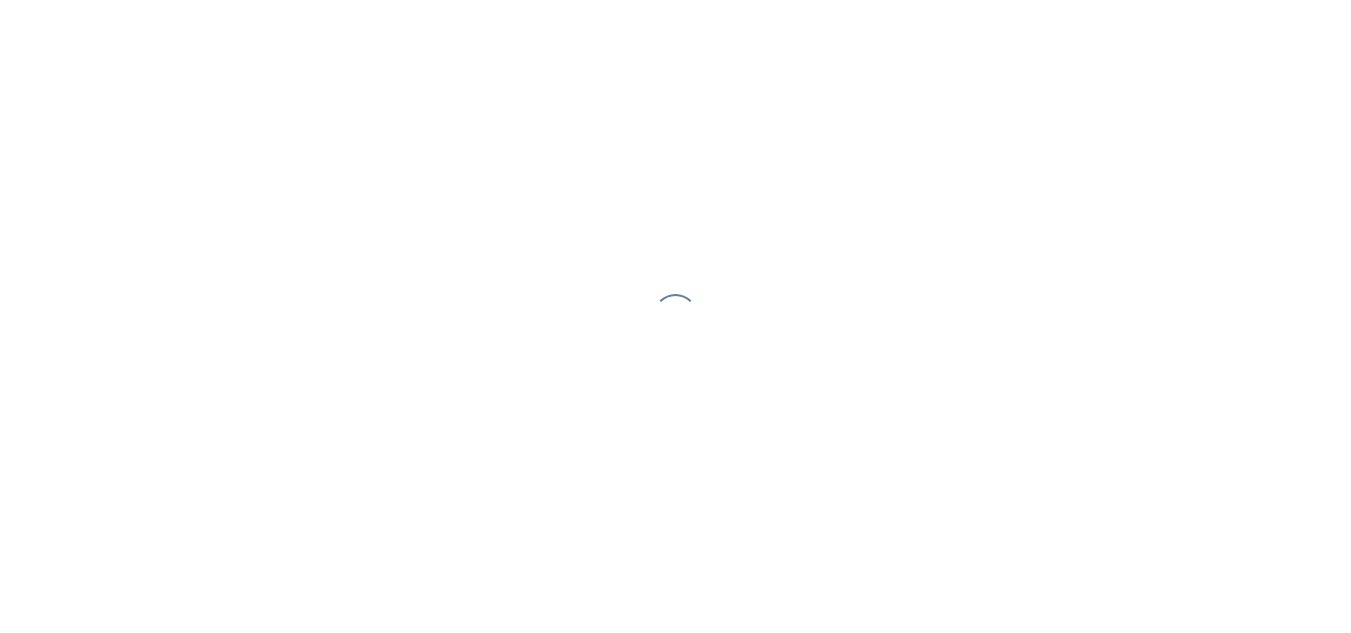 scroll, scrollTop: 0, scrollLeft: 0, axis: both 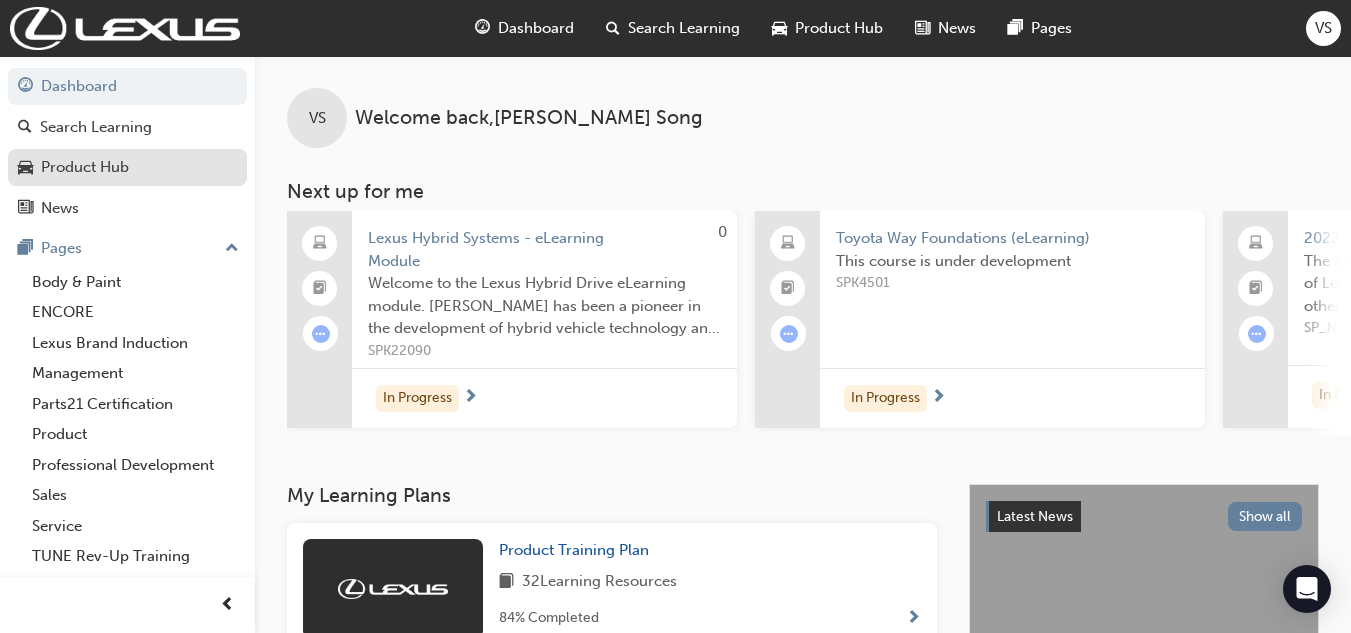 click on "Product Hub" at bounding box center [85, 167] 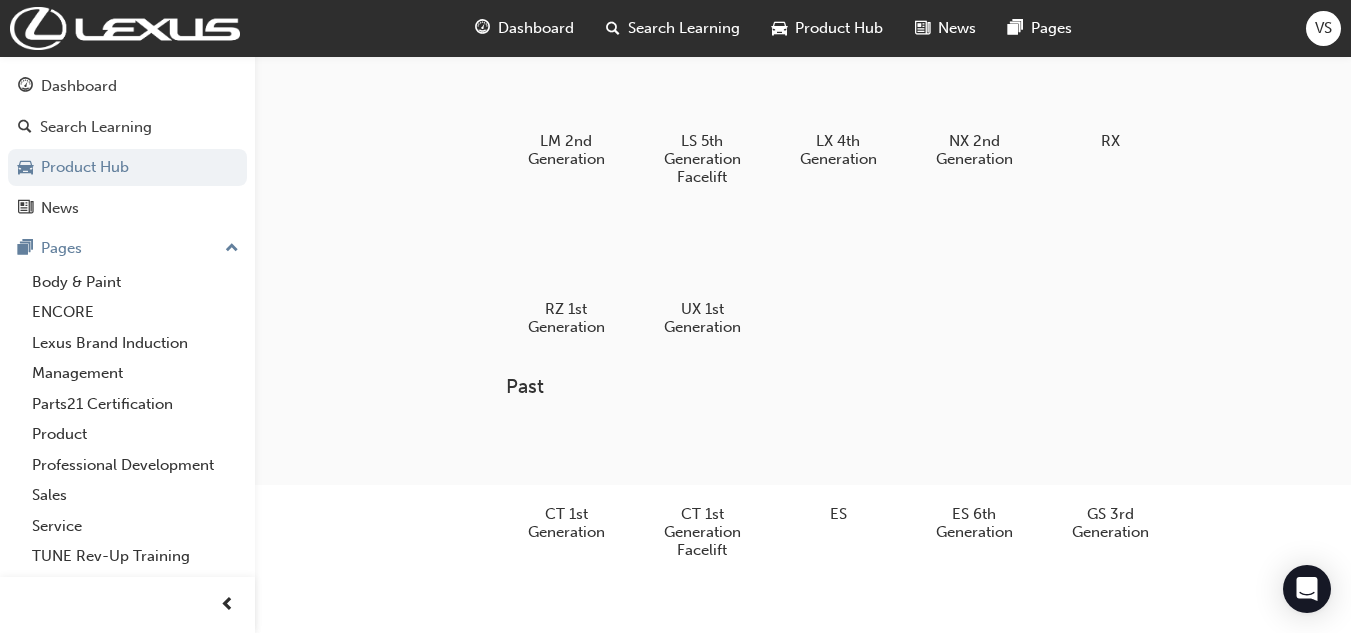 scroll, scrollTop: 300, scrollLeft: 0, axis: vertical 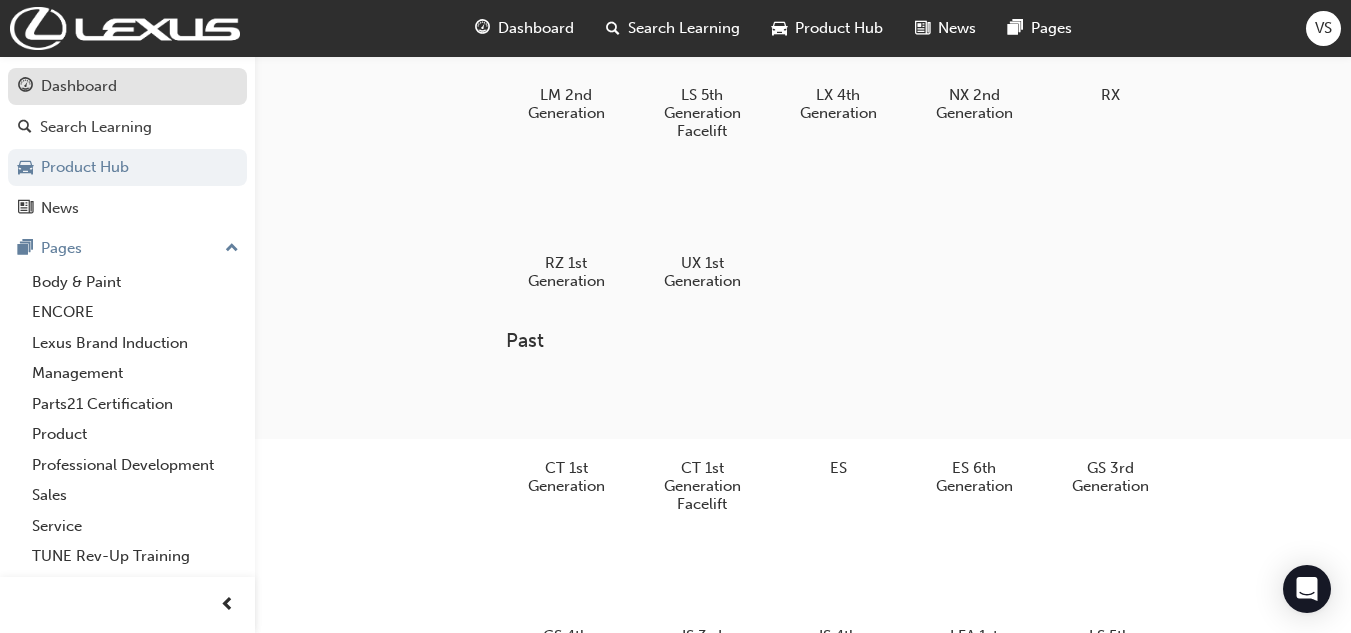 click on "Dashboard" at bounding box center (79, 86) 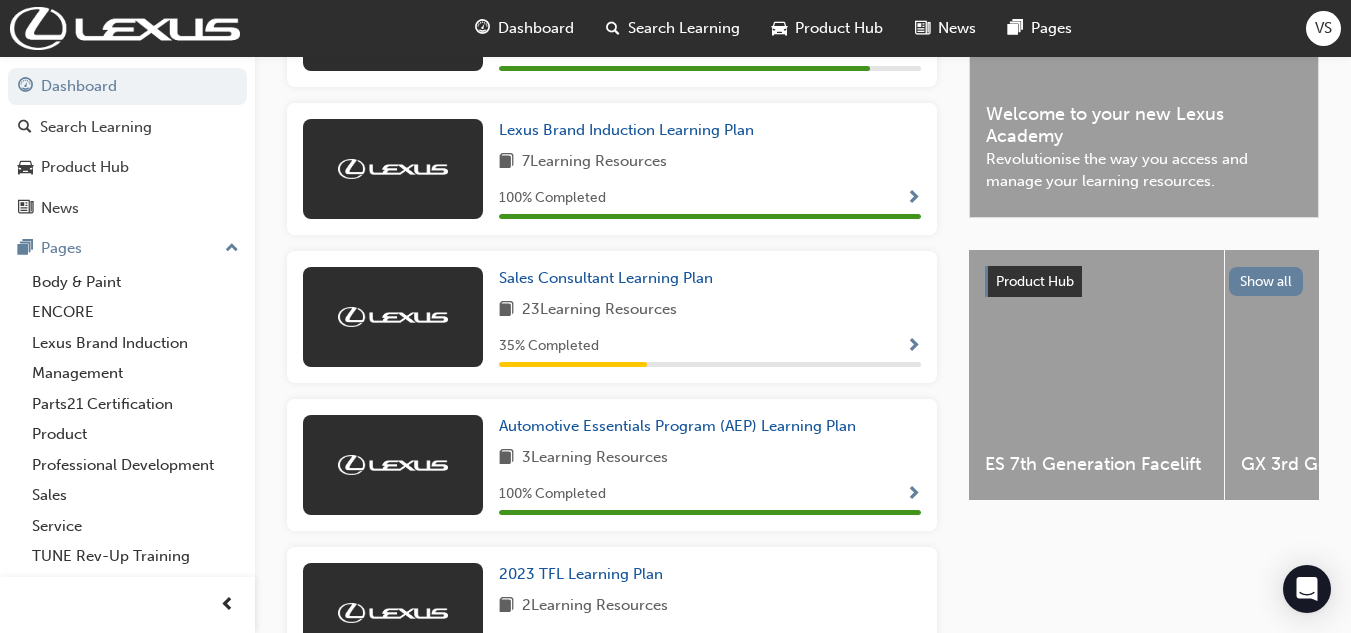scroll, scrollTop: 468, scrollLeft: 0, axis: vertical 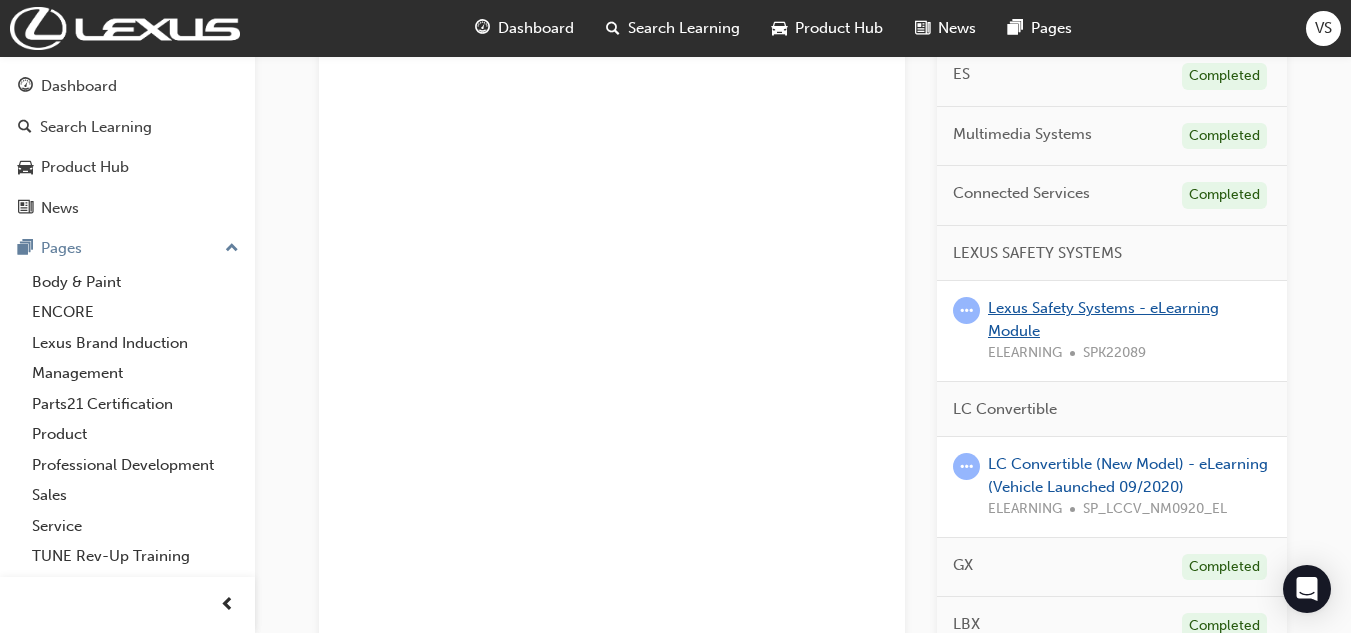 drag, startPoint x: 1115, startPoint y: 308, endPoint x: 1034, endPoint y: 309, distance: 81.00617 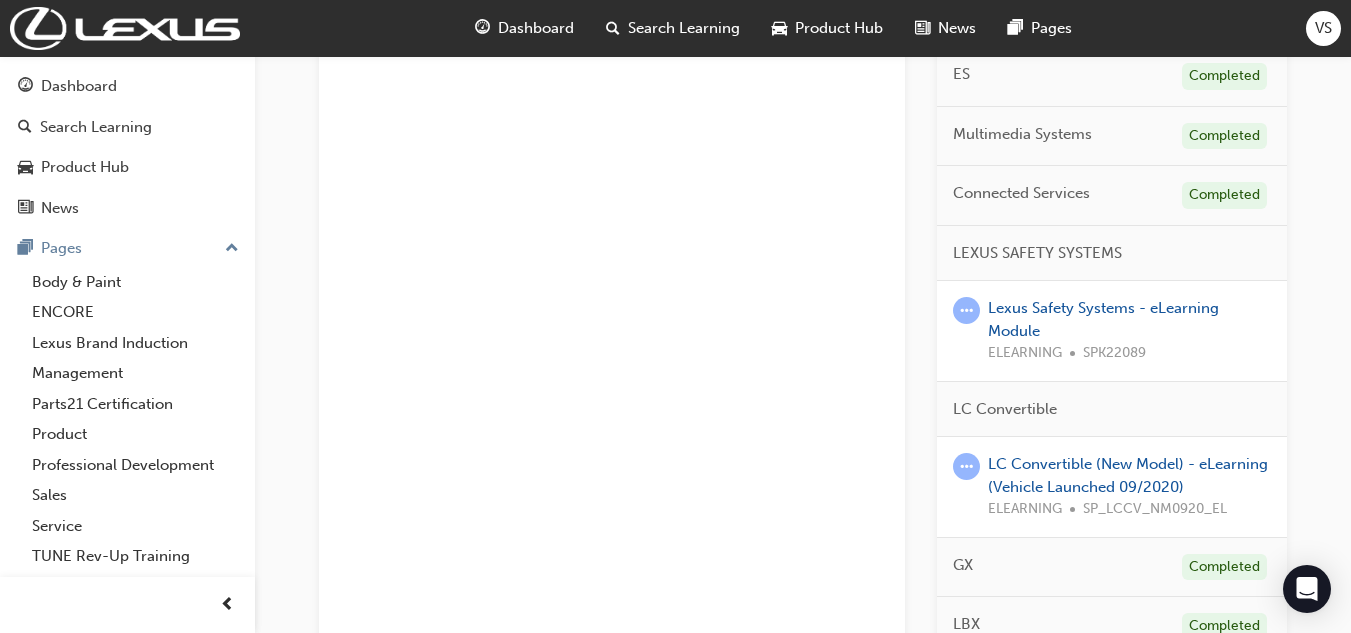 drag, startPoint x: 1088, startPoint y: 306, endPoint x: 846, endPoint y: 320, distance: 242.40462 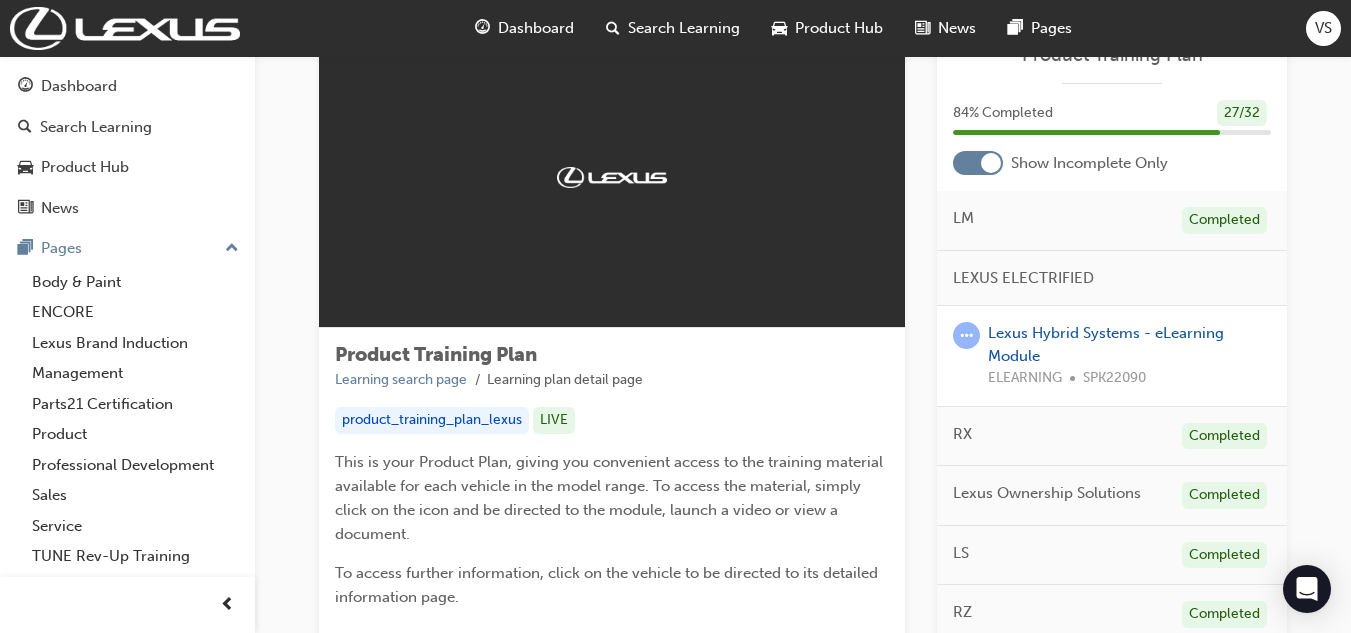 scroll, scrollTop: 70, scrollLeft: 0, axis: vertical 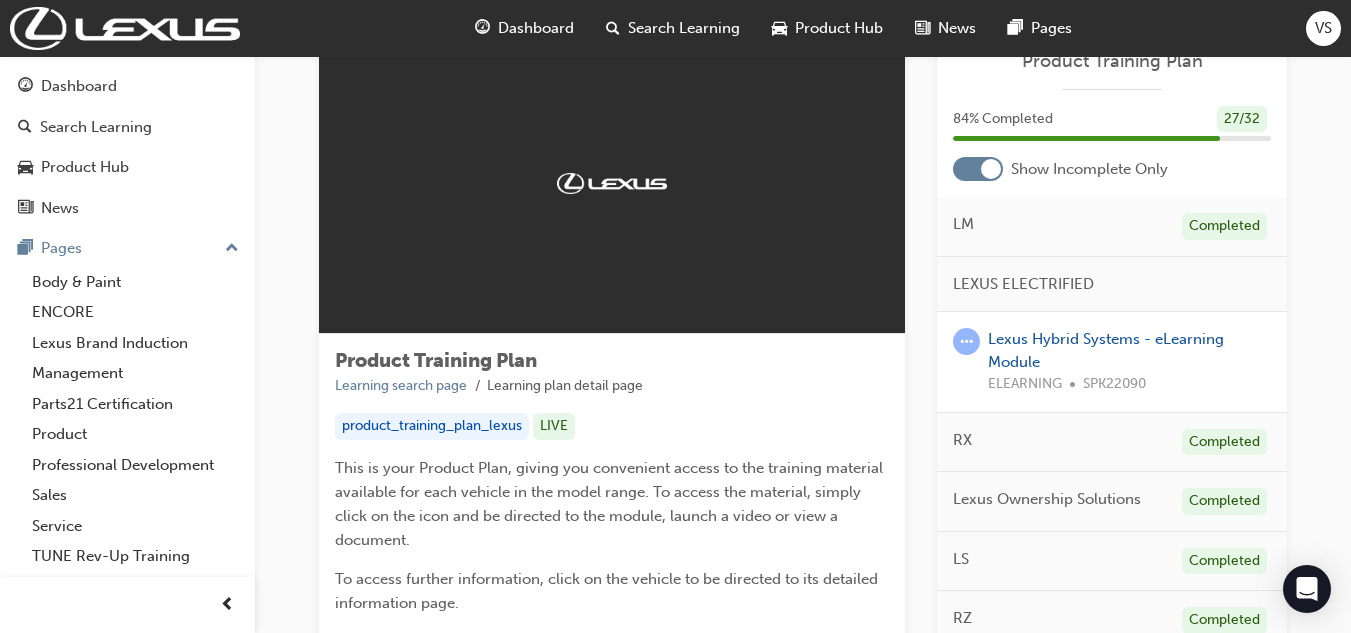 drag, startPoint x: 1067, startPoint y: 339, endPoint x: 1162, endPoint y: 254, distance: 127.47549 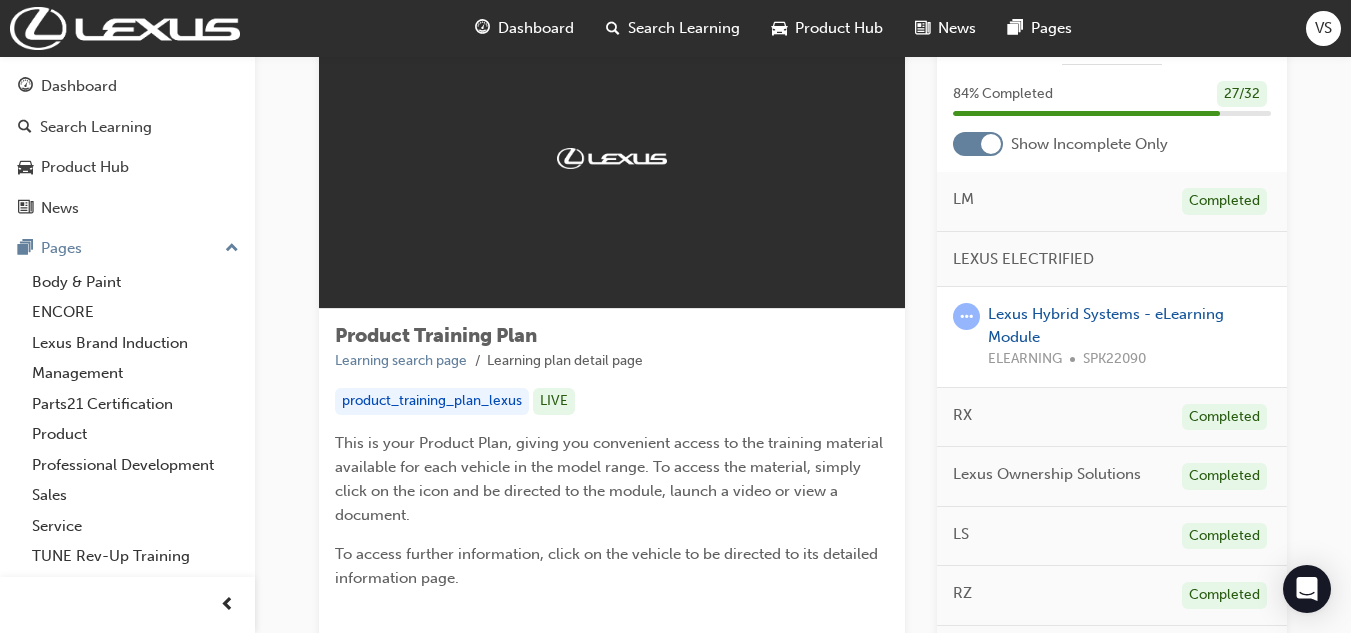 scroll, scrollTop: 0, scrollLeft: 0, axis: both 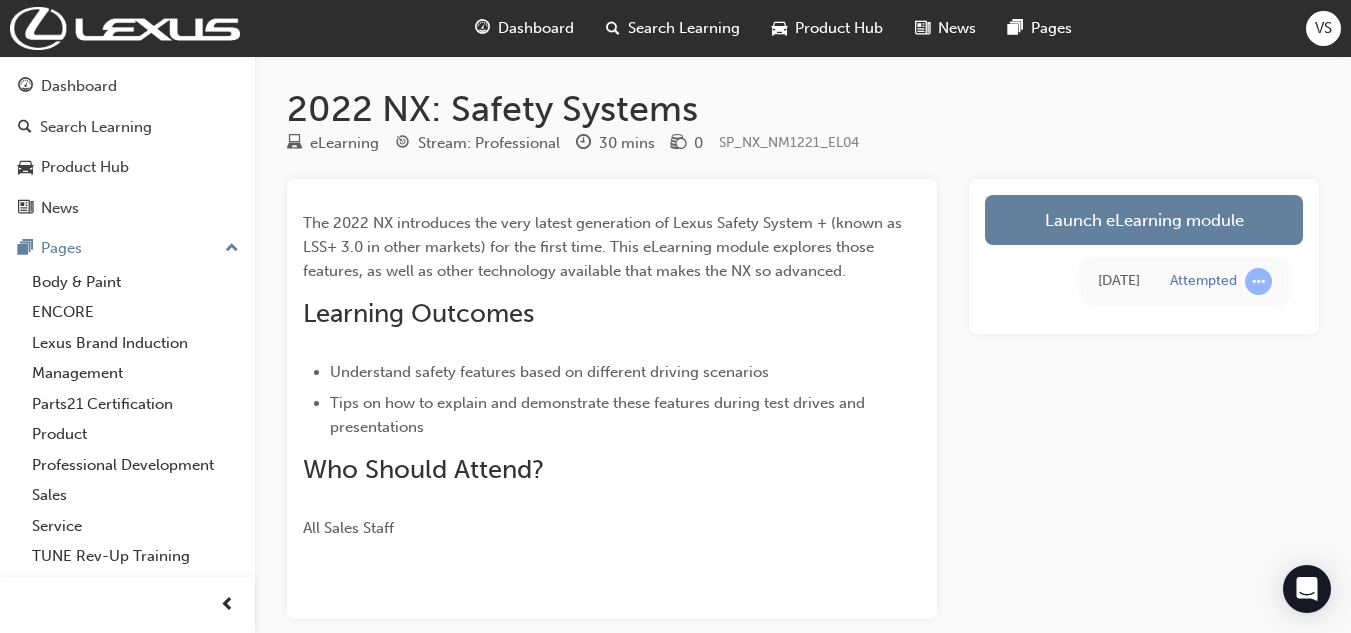 click on "Launch eLearning module   2 days ago Attempted" at bounding box center [1144, 256] 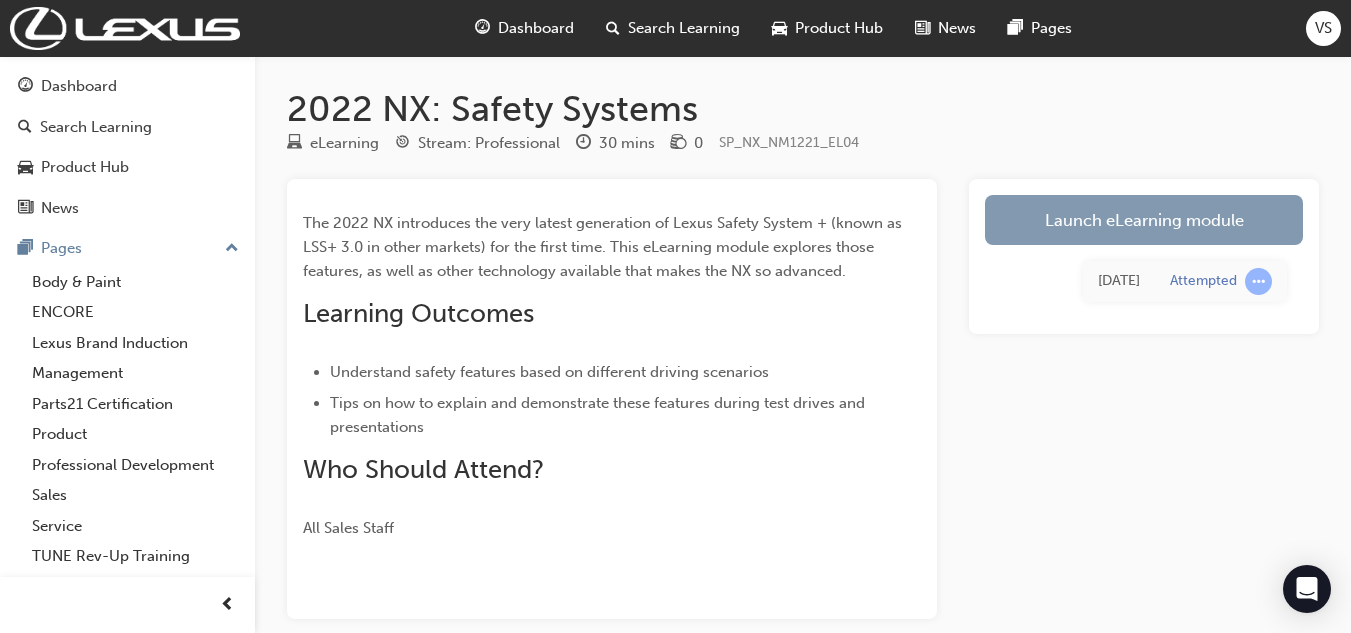 click on "Launch eLearning module" at bounding box center [1144, 220] 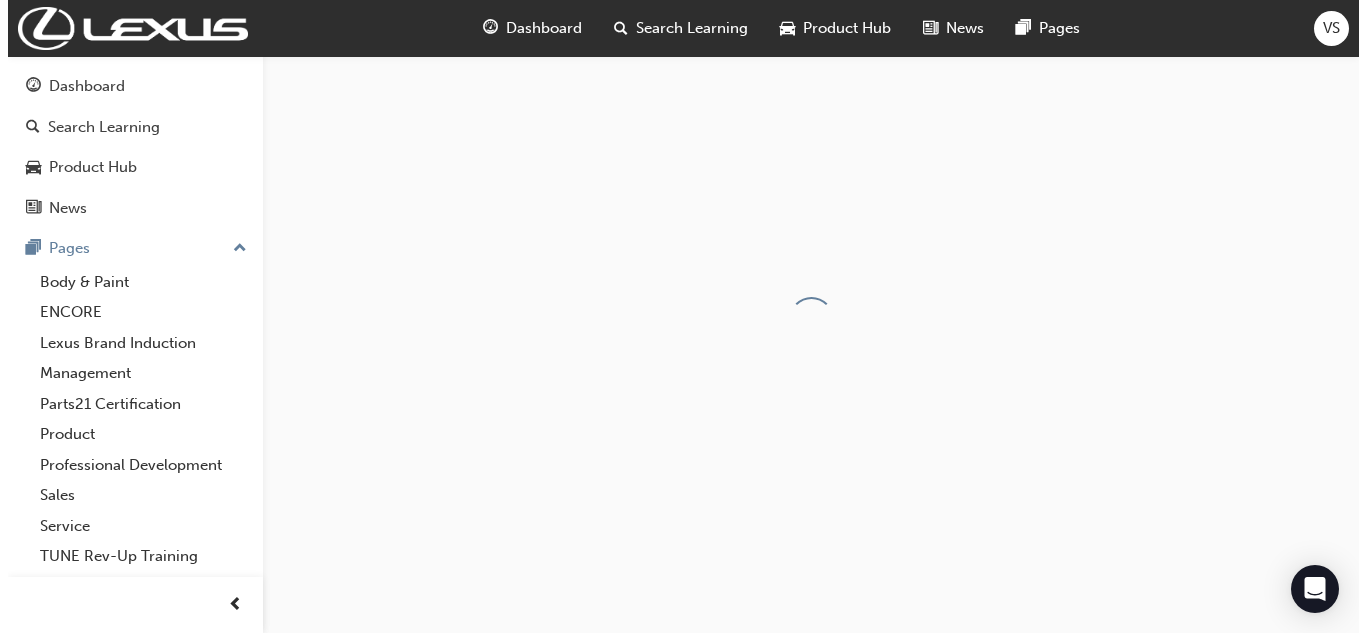 scroll, scrollTop: 0, scrollLeft: 0, axis: both 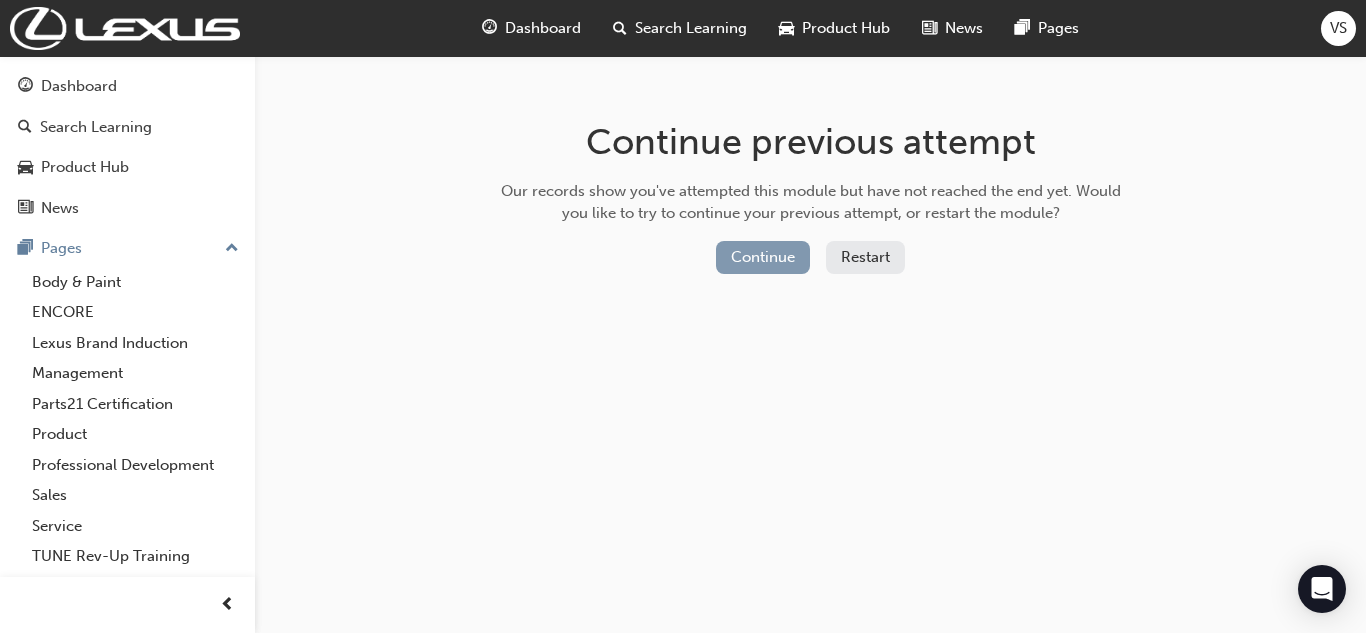 click on "Continue" at bounding box center (763, 257) 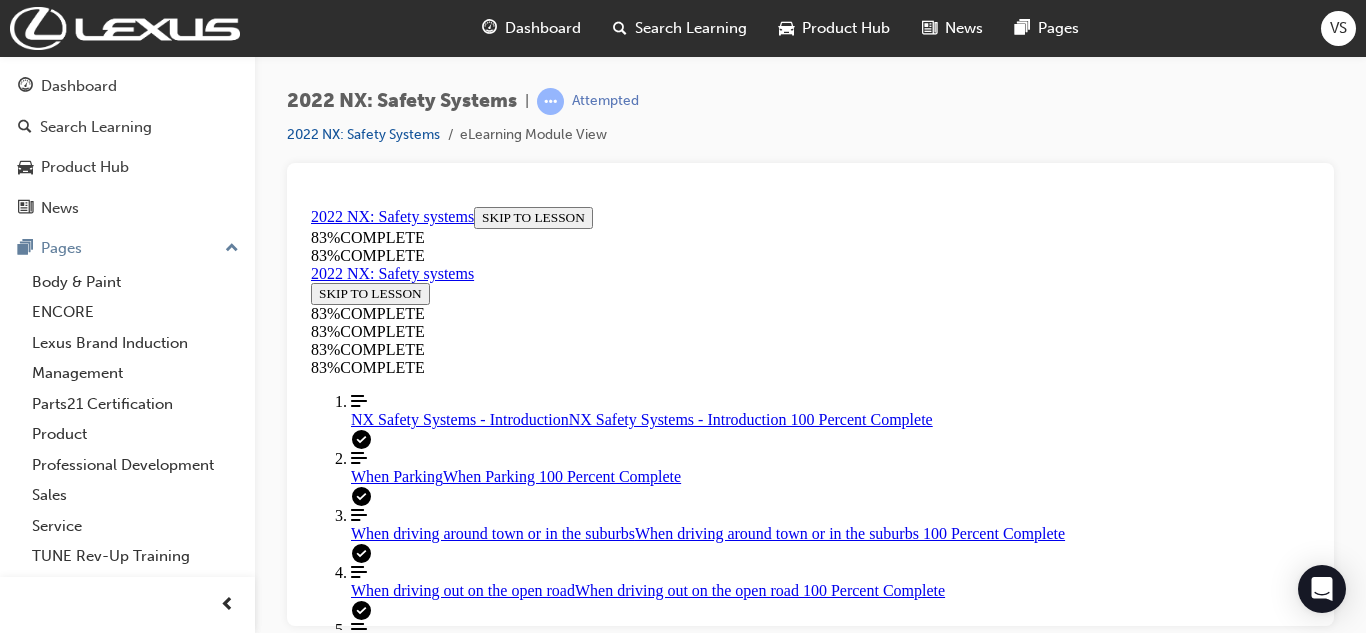 scroll, scrollTop: 0, scrollLeft: 0, axis: both 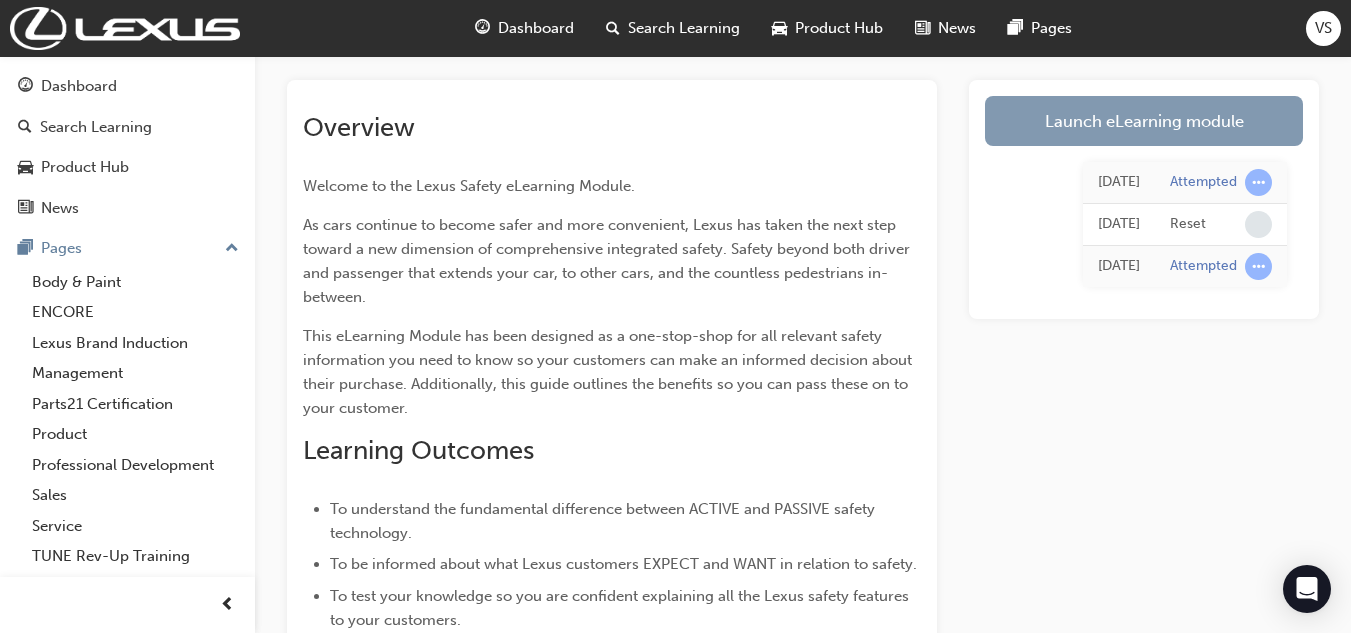 click on "Launch eLearning module" at bounding box center [1144, 121] 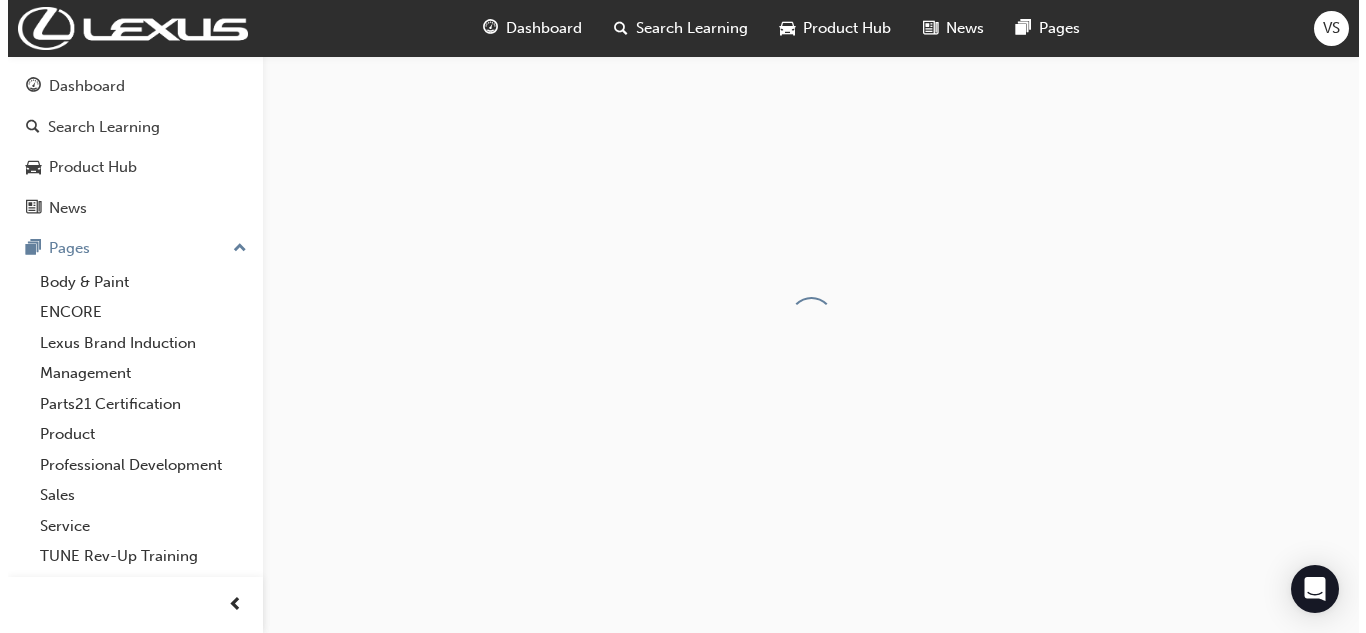 scroll, scrollTop: 0, scrollLeft: 0, axis: both 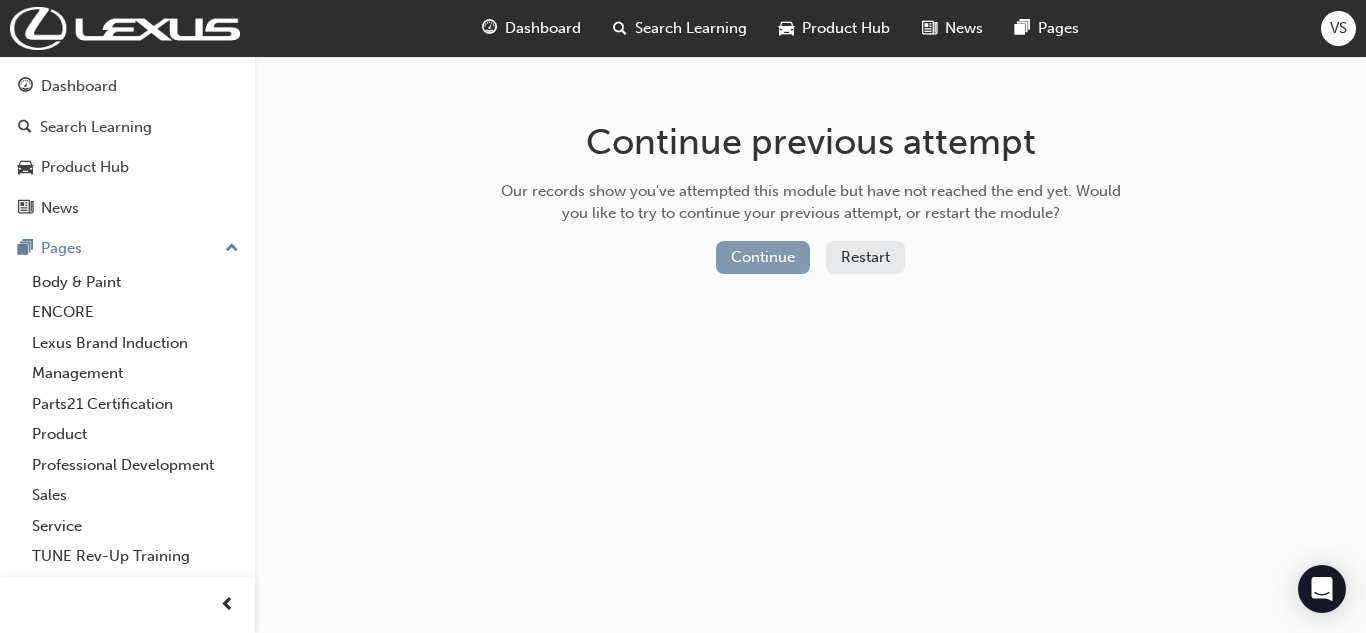 click on "Continue" at bounding box center (763, 257) 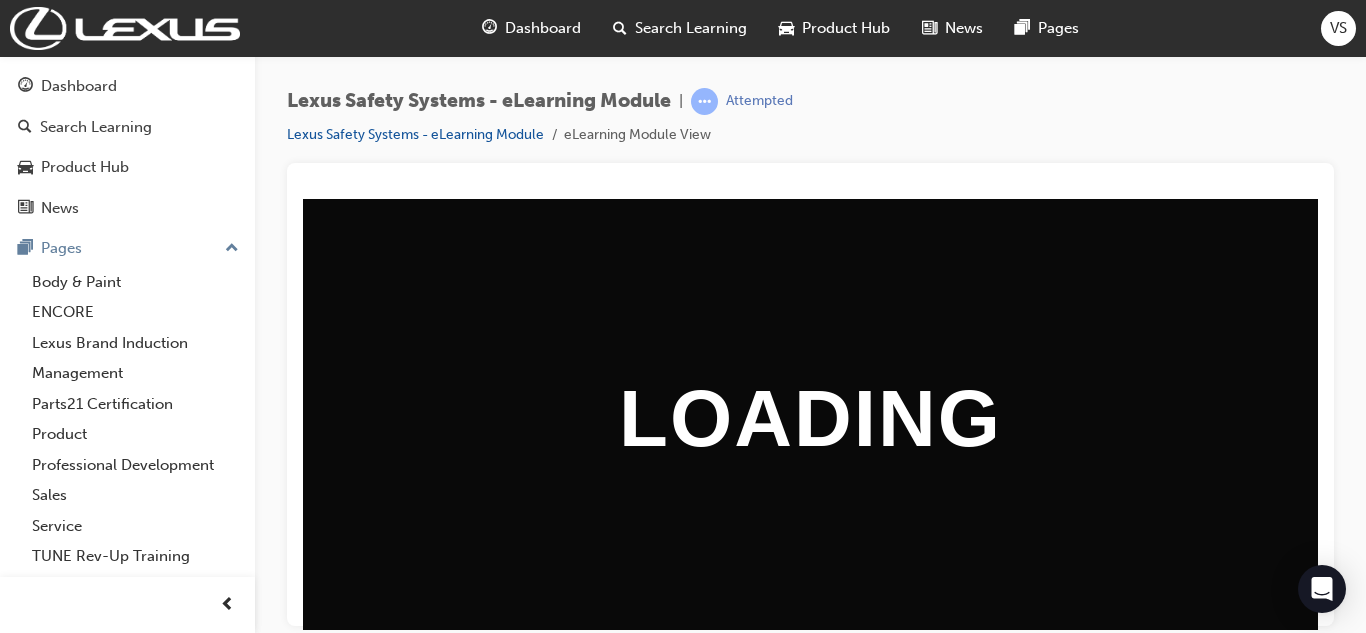 scroll, scrollTop: 0, scrollLeft: 0, axis: both 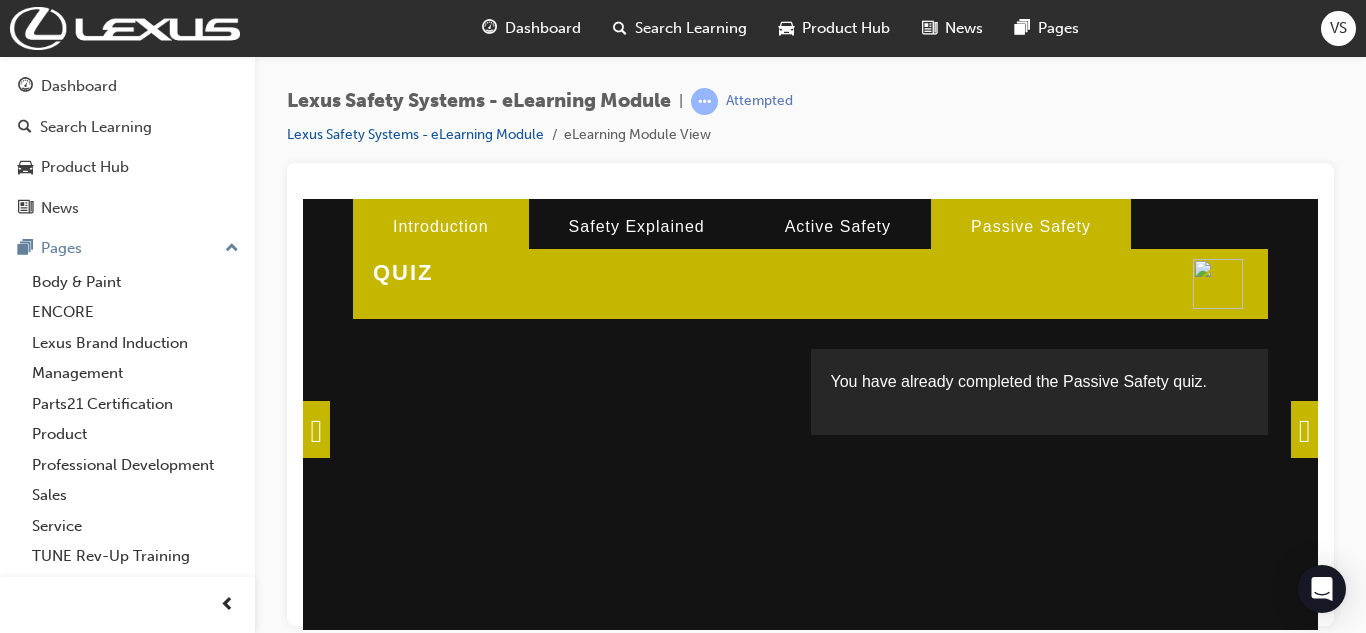 click on "Introduction" at bounding box center [441, 226] 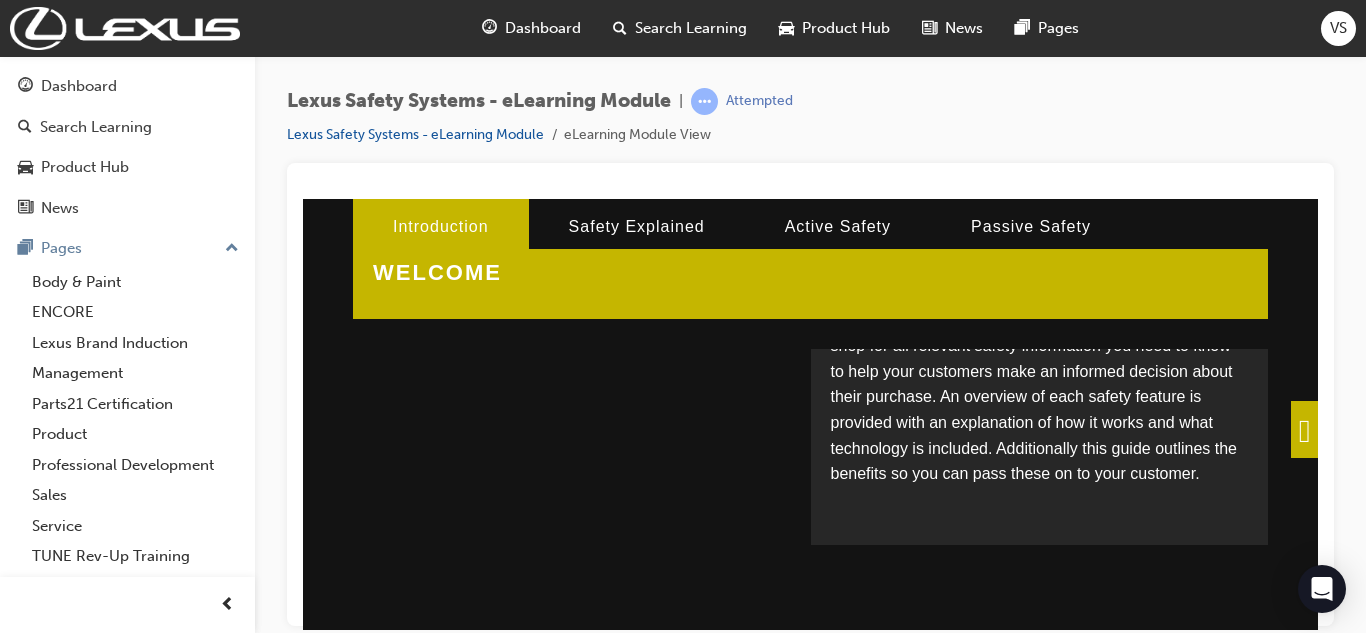 scroll, scrollTop: 297, scrollLeft: 0, axis: vertical 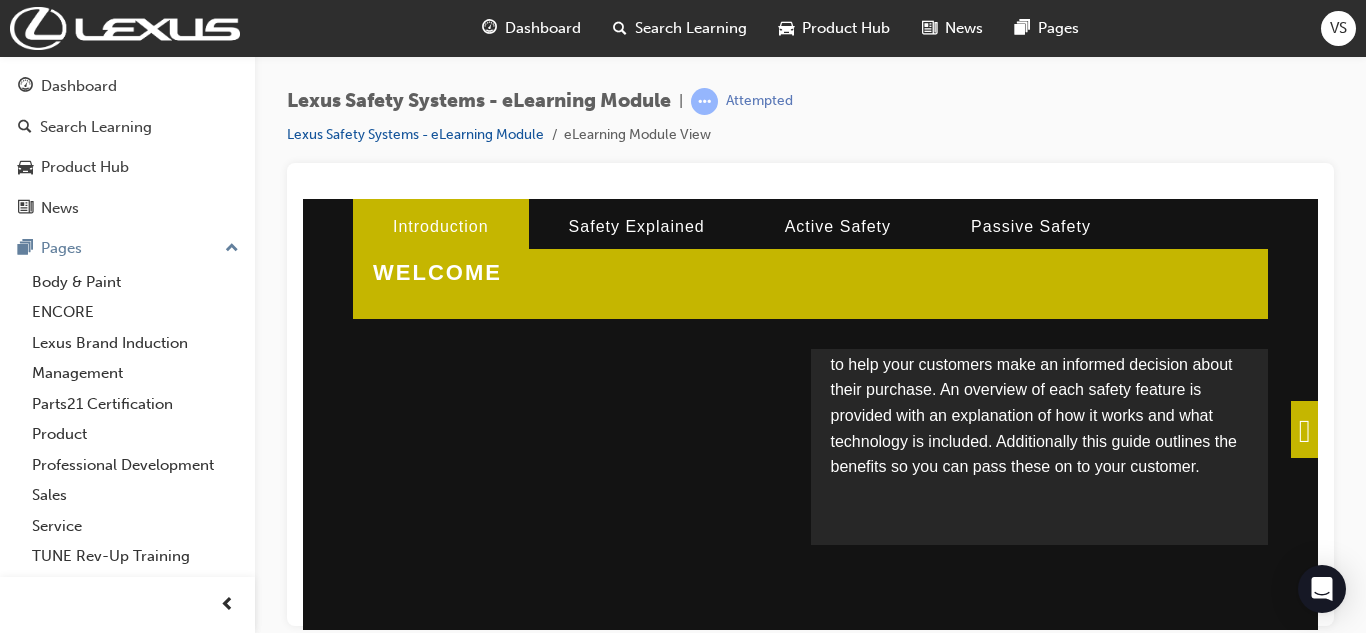 click at bounding box center [1304, 428] 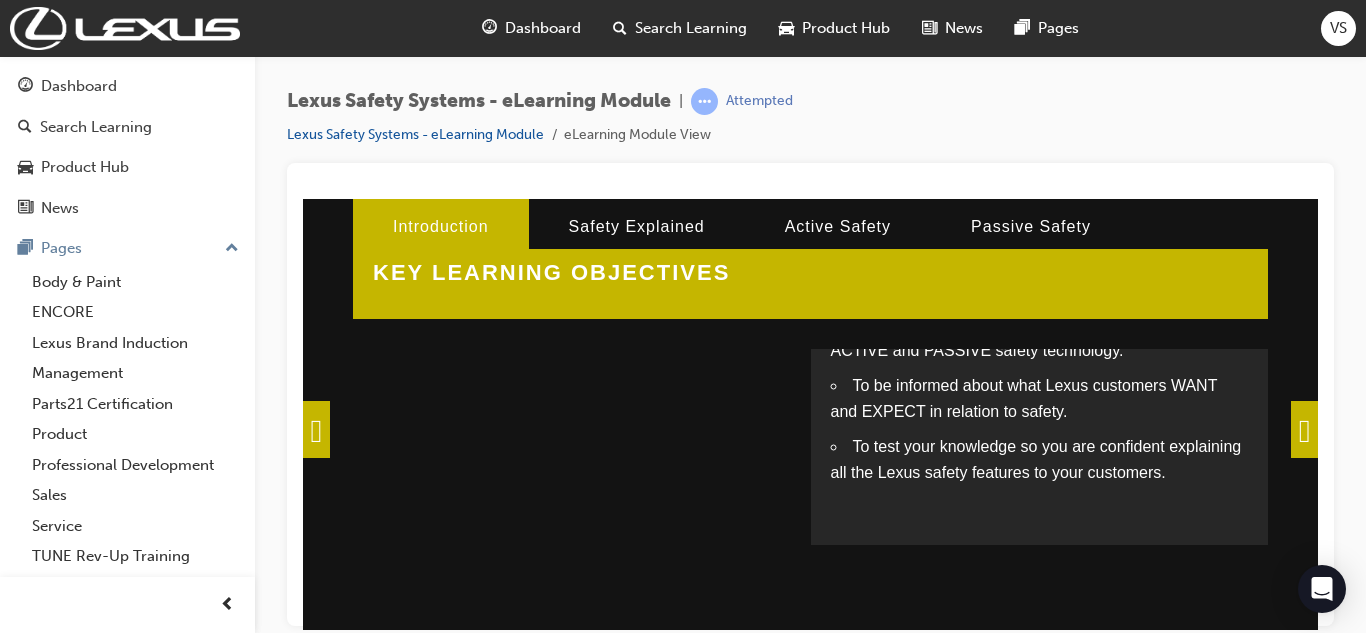 scroll, scrollTop: 88, scrollLeft: 0, axis: vertical 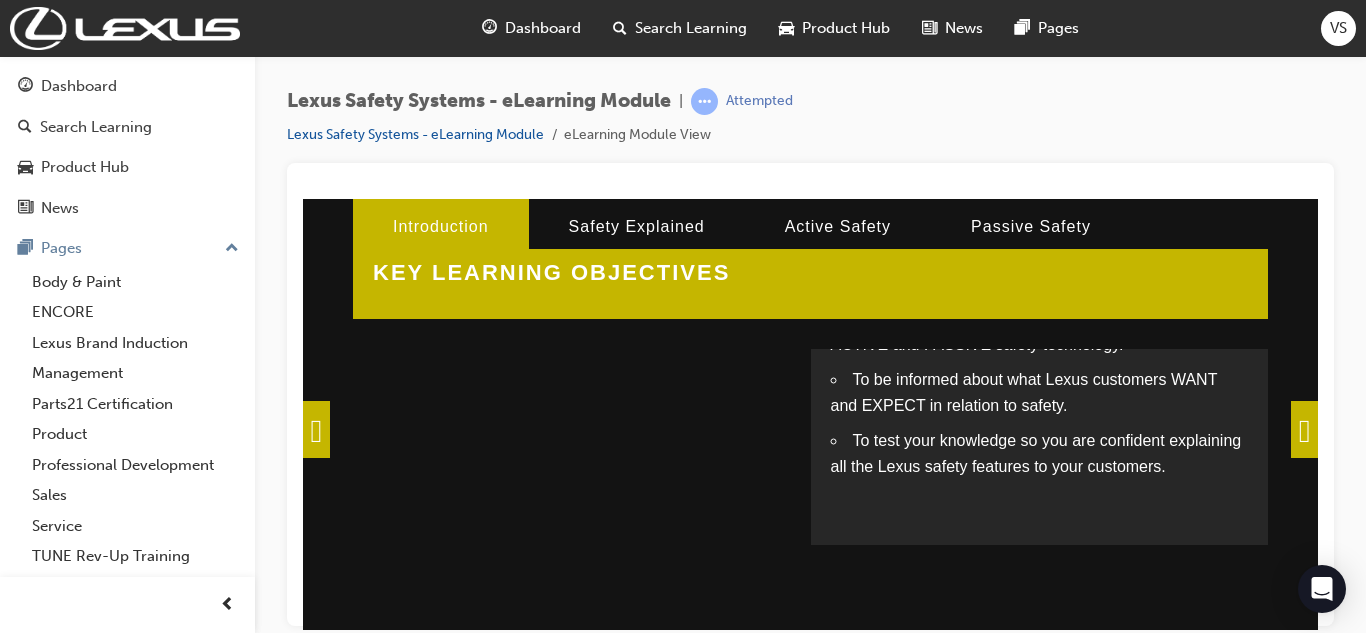 click at bounding box center [1304, 428] 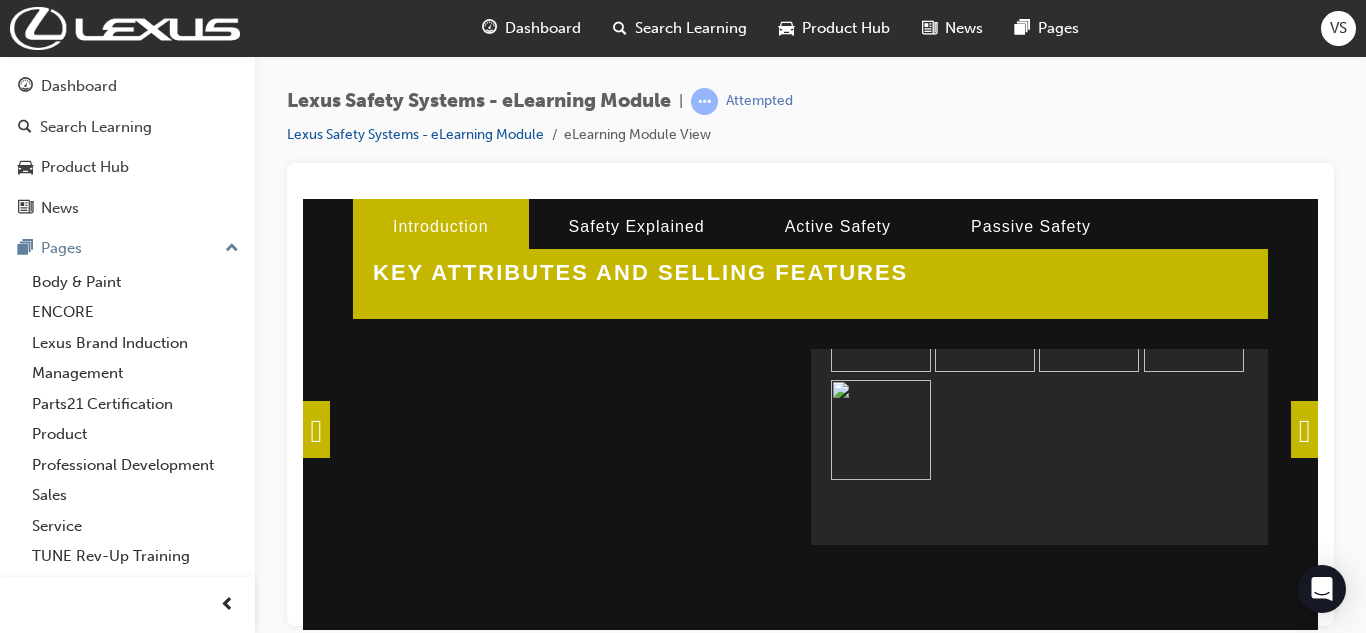 scroll, scrollTop: 662, scrollLeft: 0, axis: vertical 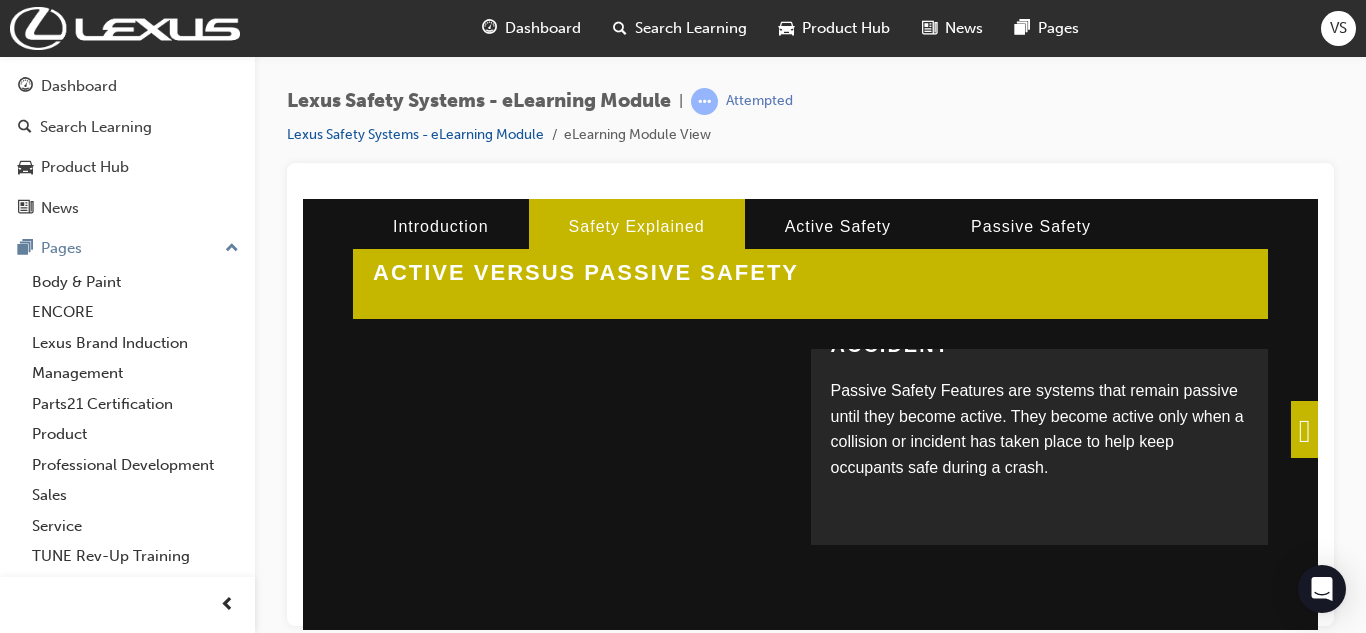 click at bounding box center [1304, 428] 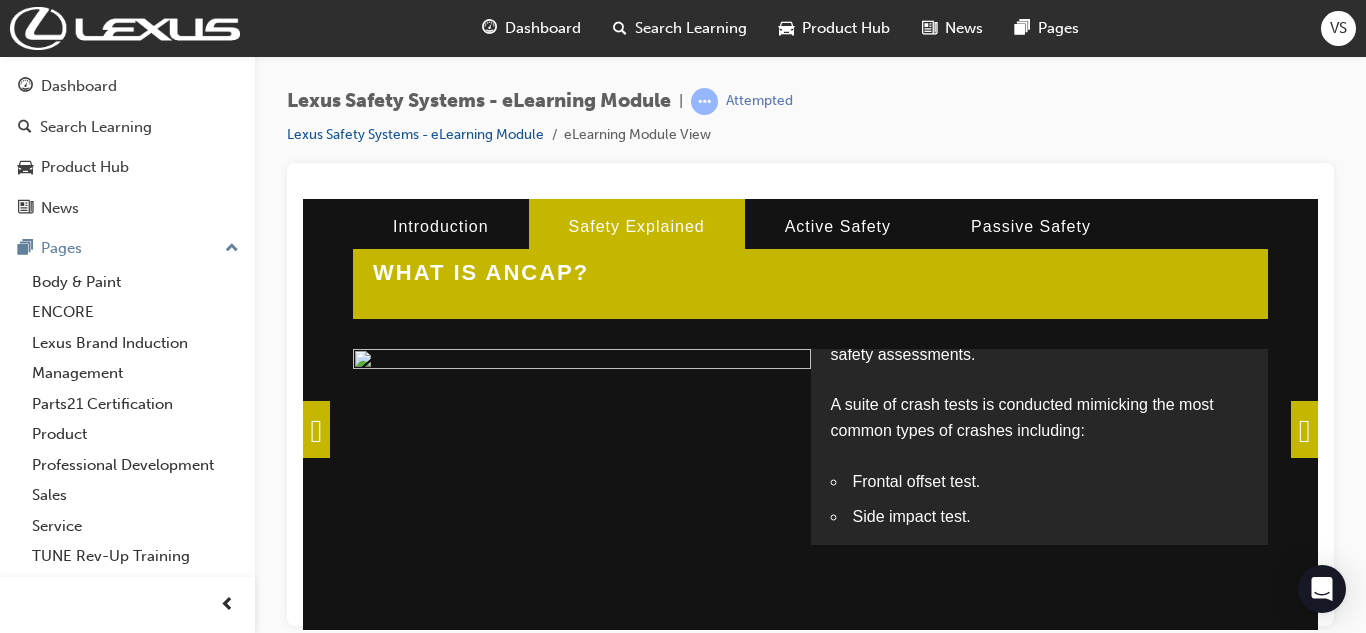 scroll, scrollTop: 679, scrollLeft: 0, axis: vertical 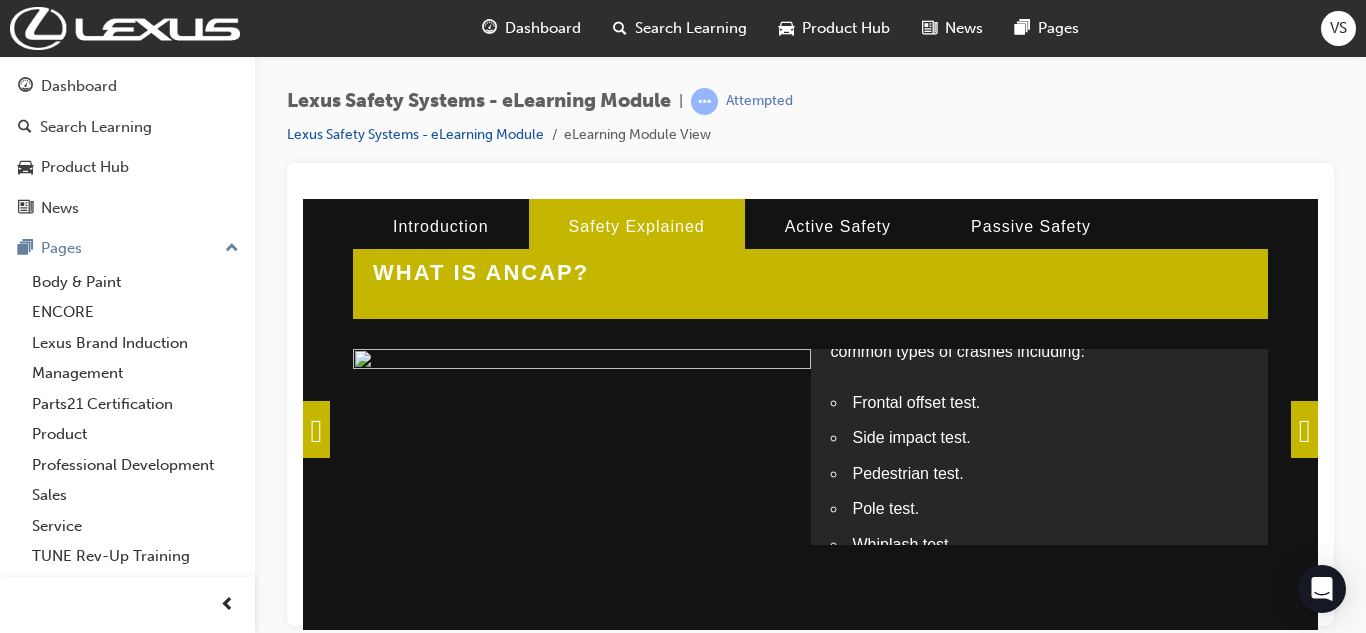 click at bounding box center [1304, 428] 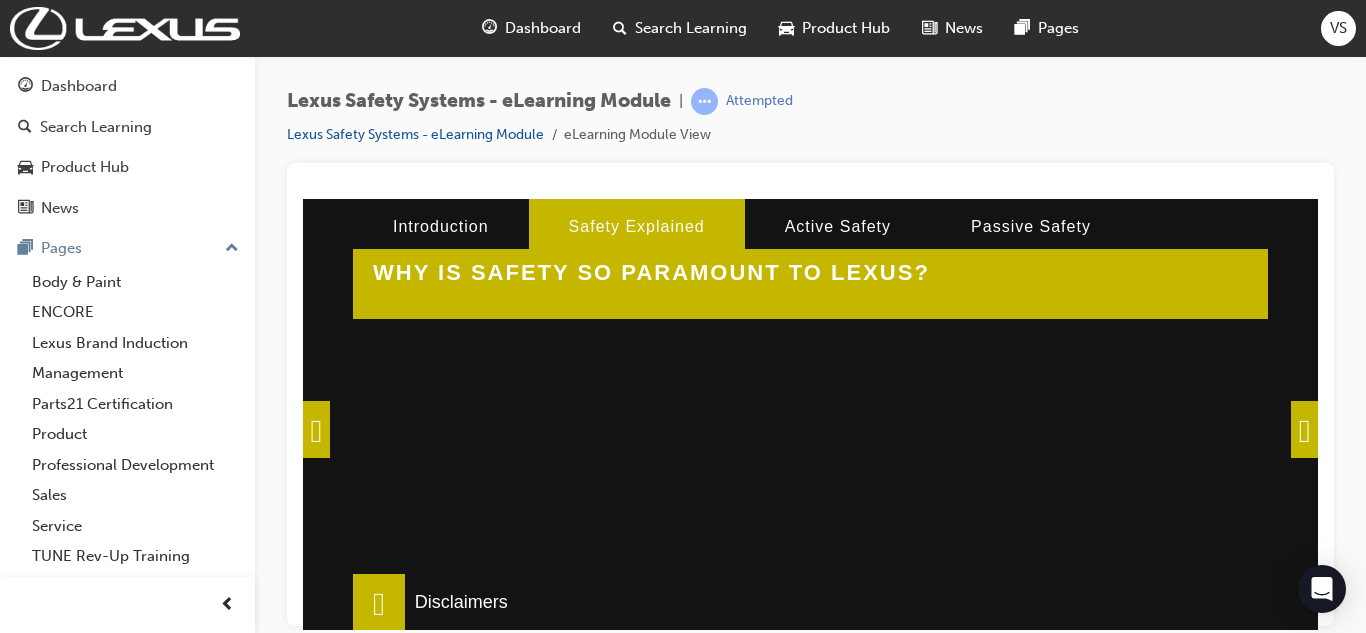 scroll, scrollTop: 0, scrollLeft: 0, axis: both 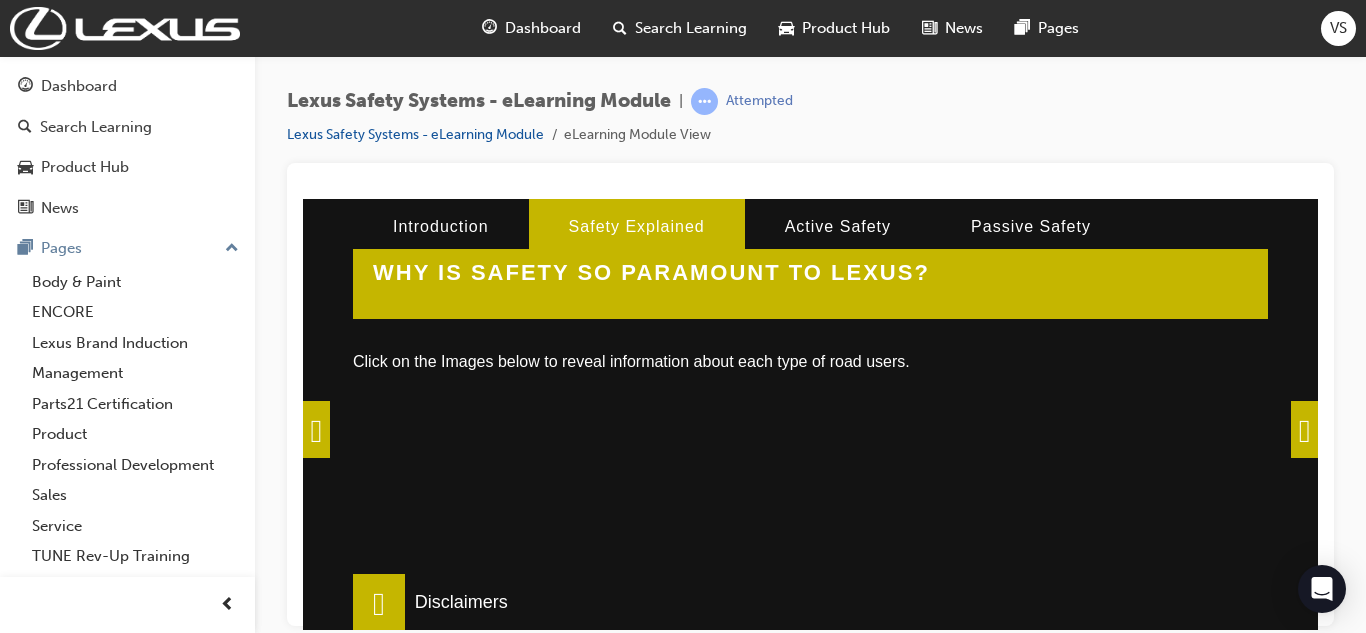 click at bounding box center (575, 640) 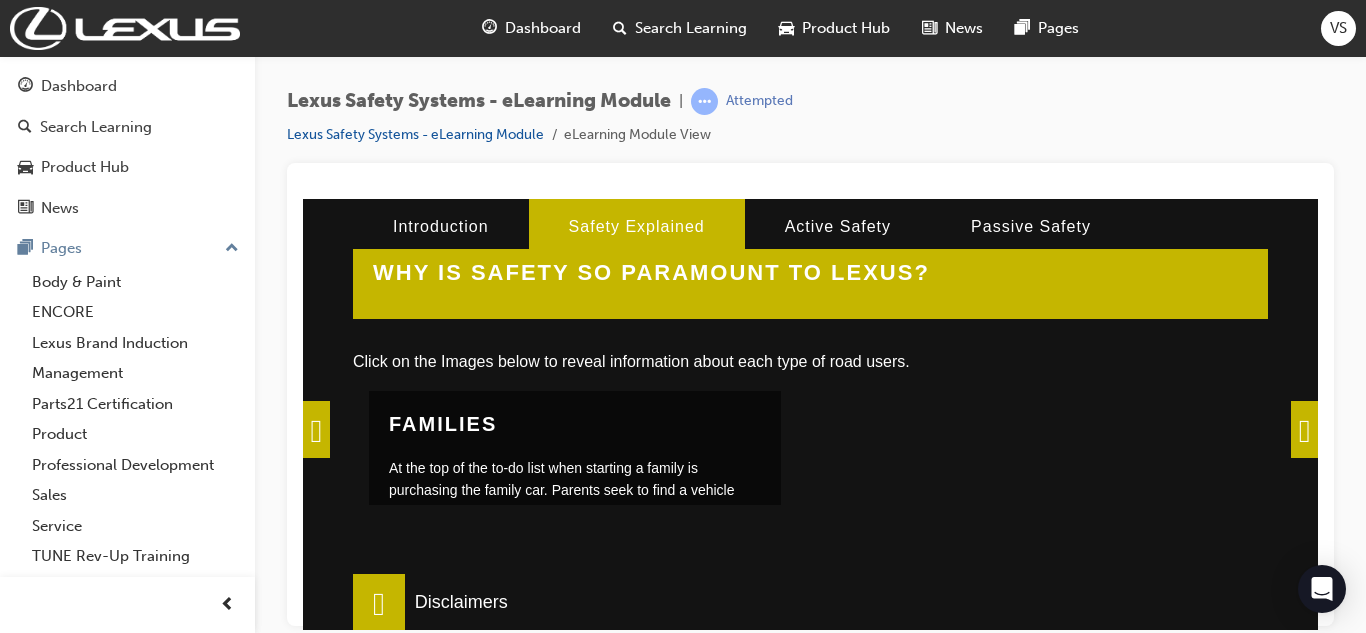 scroll, scrollTop: 100, scrollLeft: 0, axis: vertical 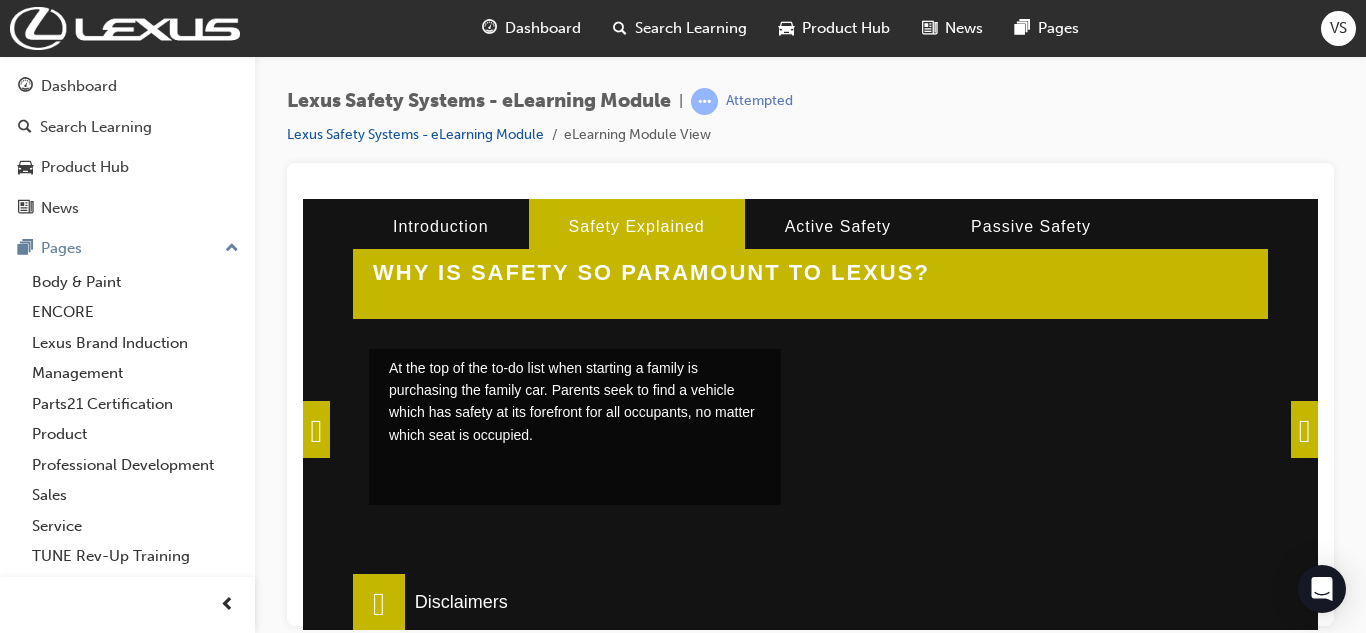 click at bounding box center (1019, 540) 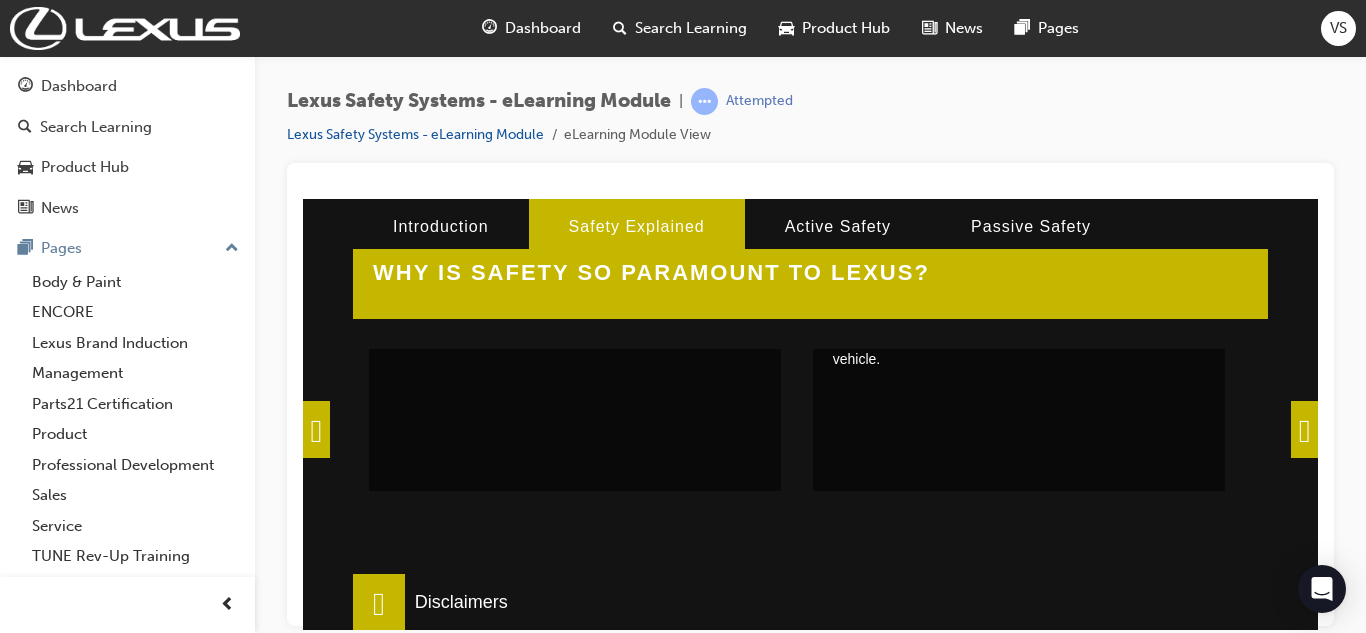scroll, scrollTop: 800, scrollLeft: 0, axis: vertical 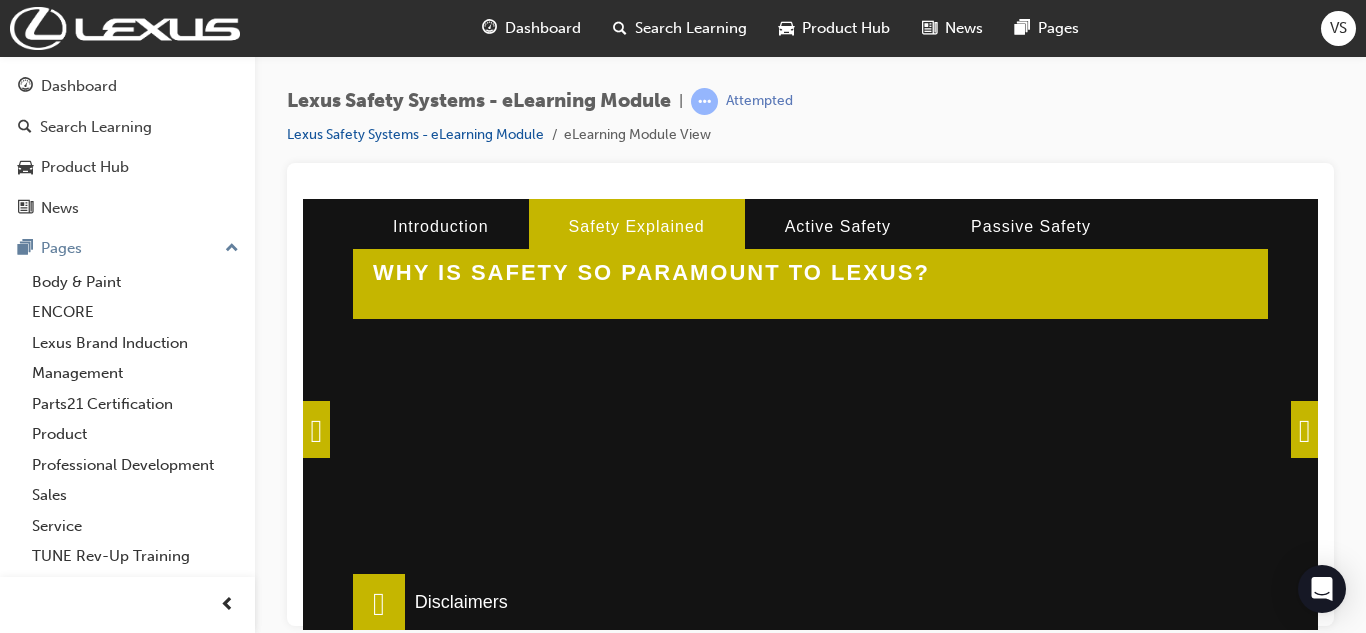 click at bounding box center [575, 372] 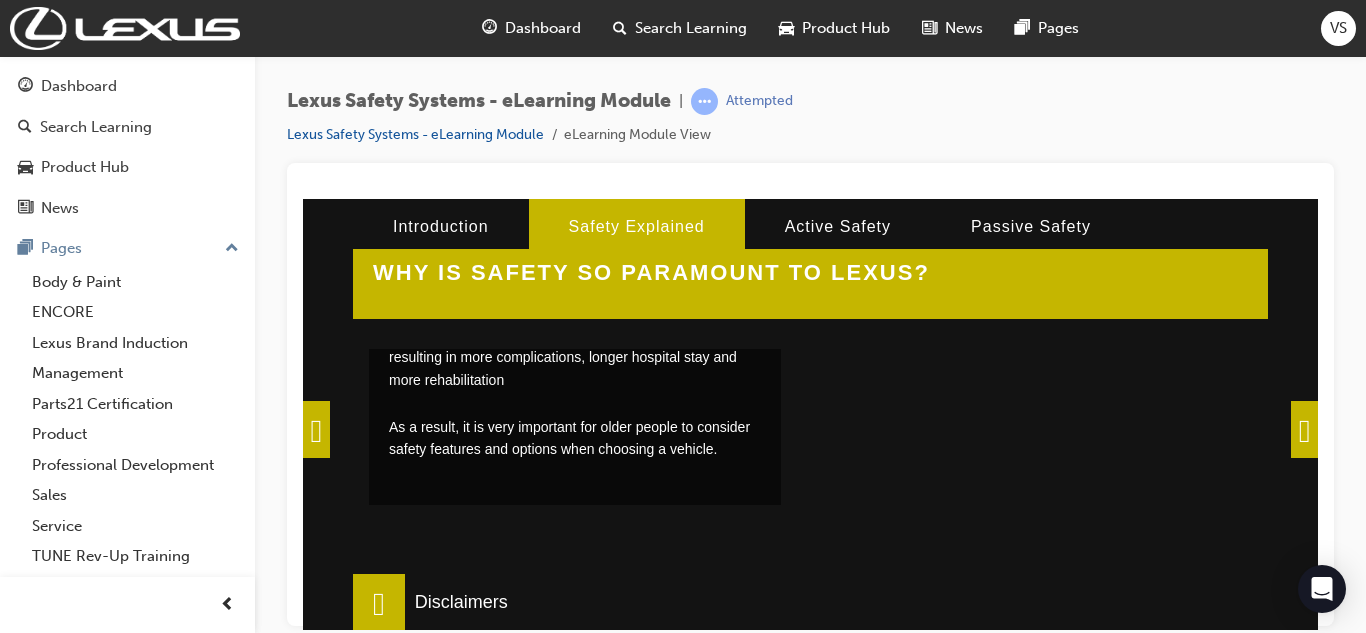 scroll, scrollTop: 918, scrollLeft: 0, axis: vertical 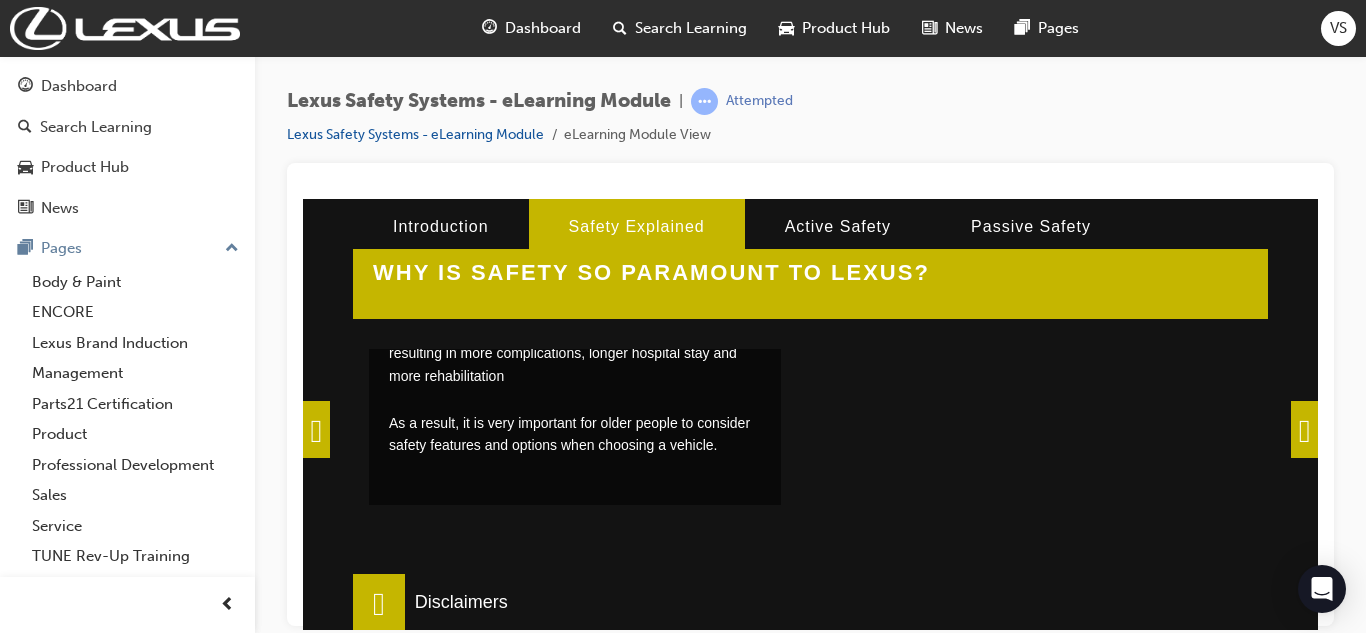 click at bounding box center (1019, 254) 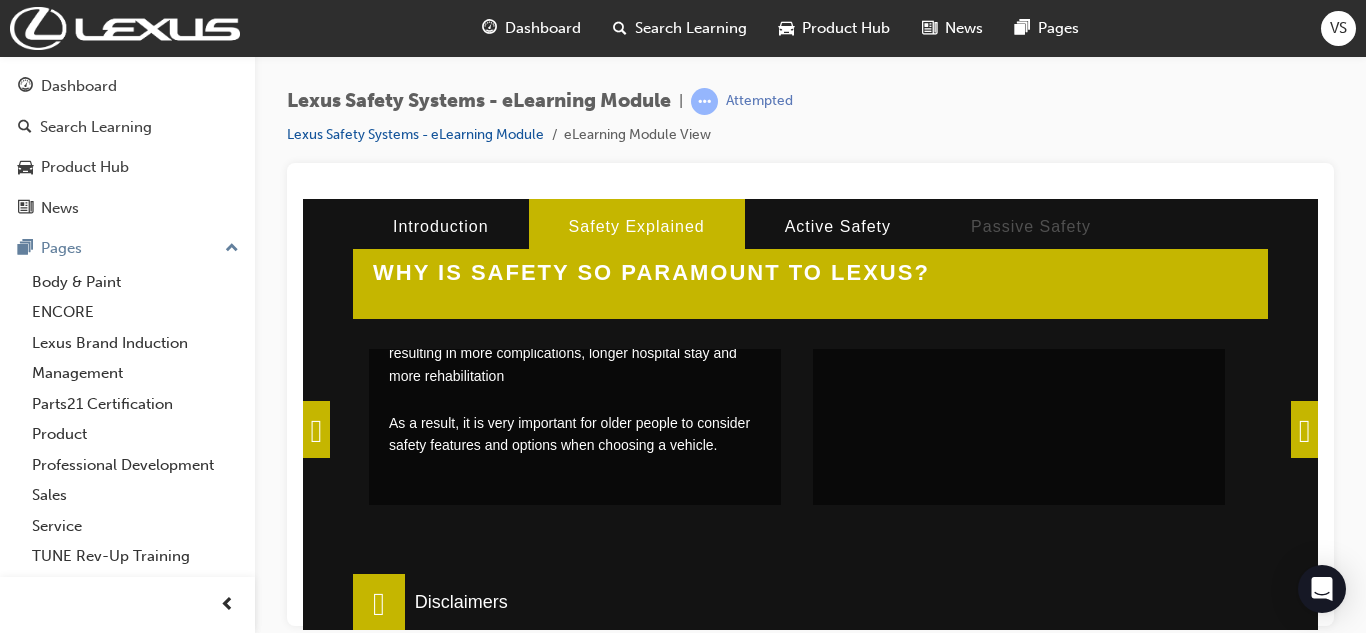 click at bounding box center (1019, 254) 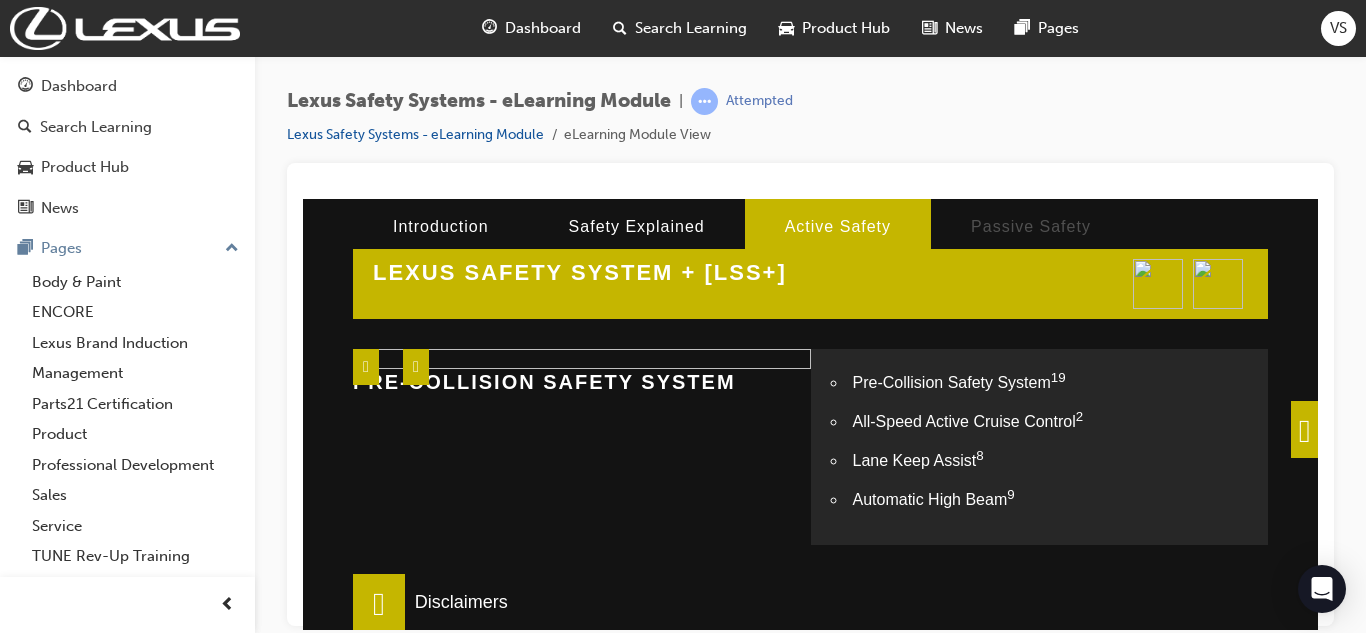 scroll, scrollTop: 289, scrollLeft: 0, axis: vertical 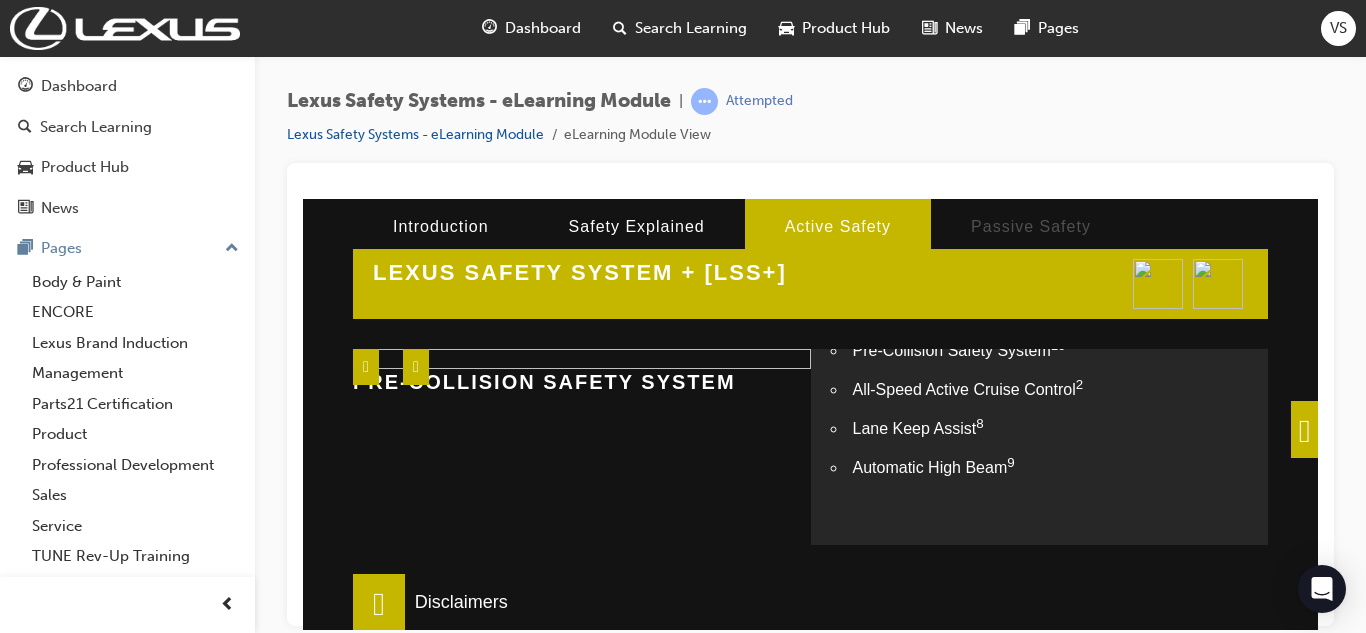 click at bounding box center (1304, 428) 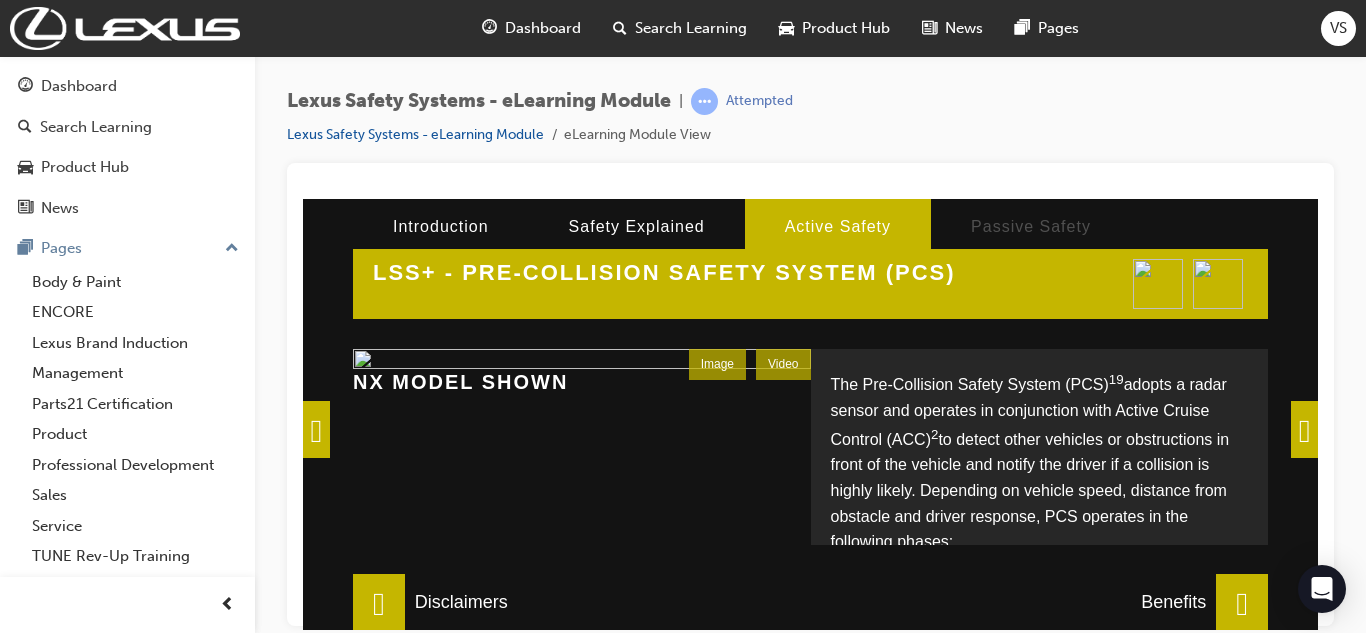 click at bounding box center [316, 428] 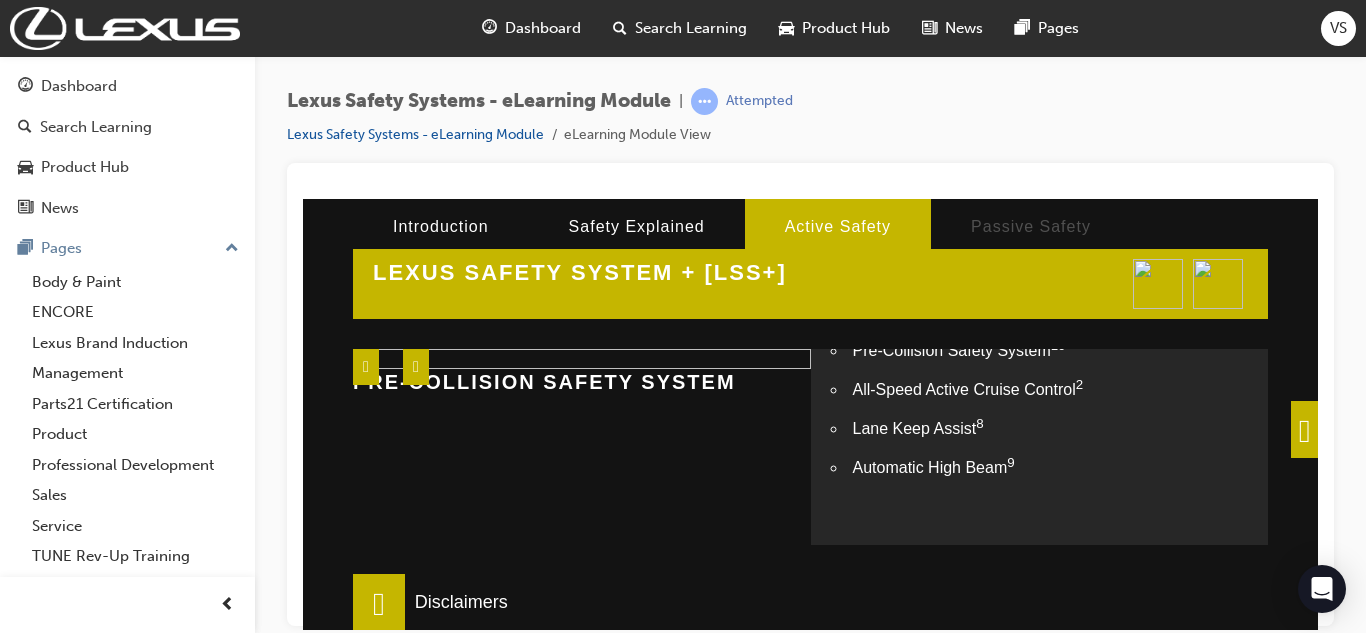 scroll, scrollTop: 178, scrollLeft: 0, axis: vertical 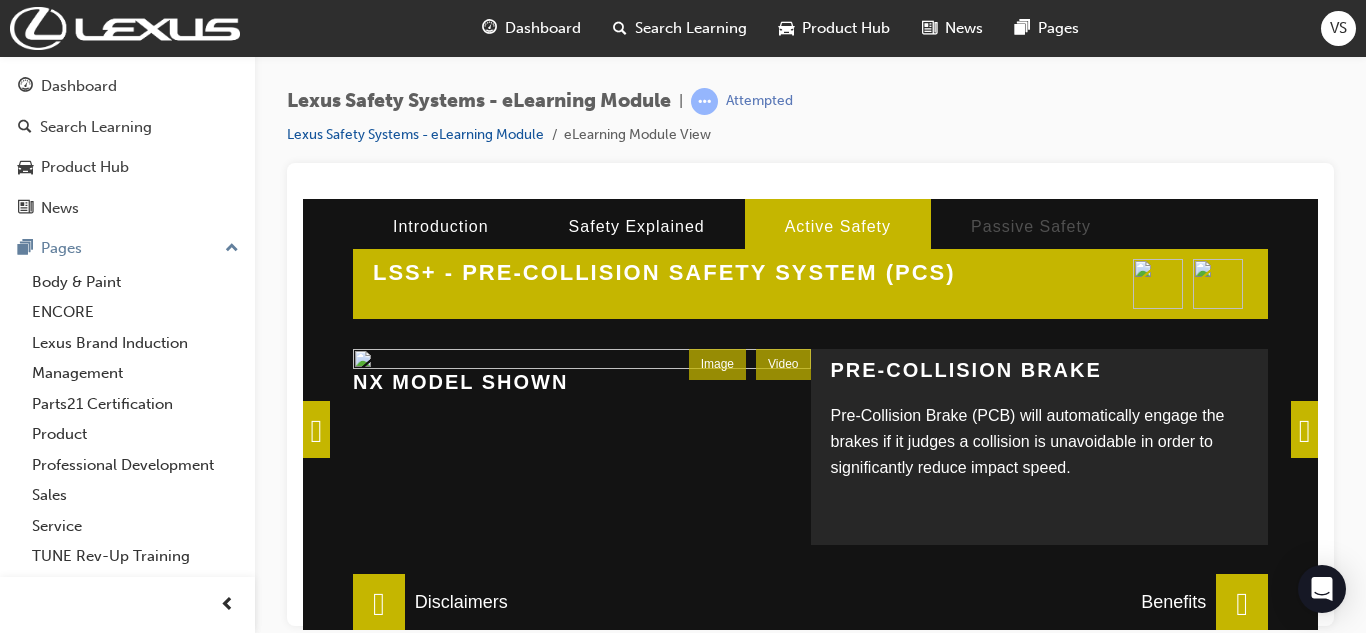 click at bounding box center [1304, 428] 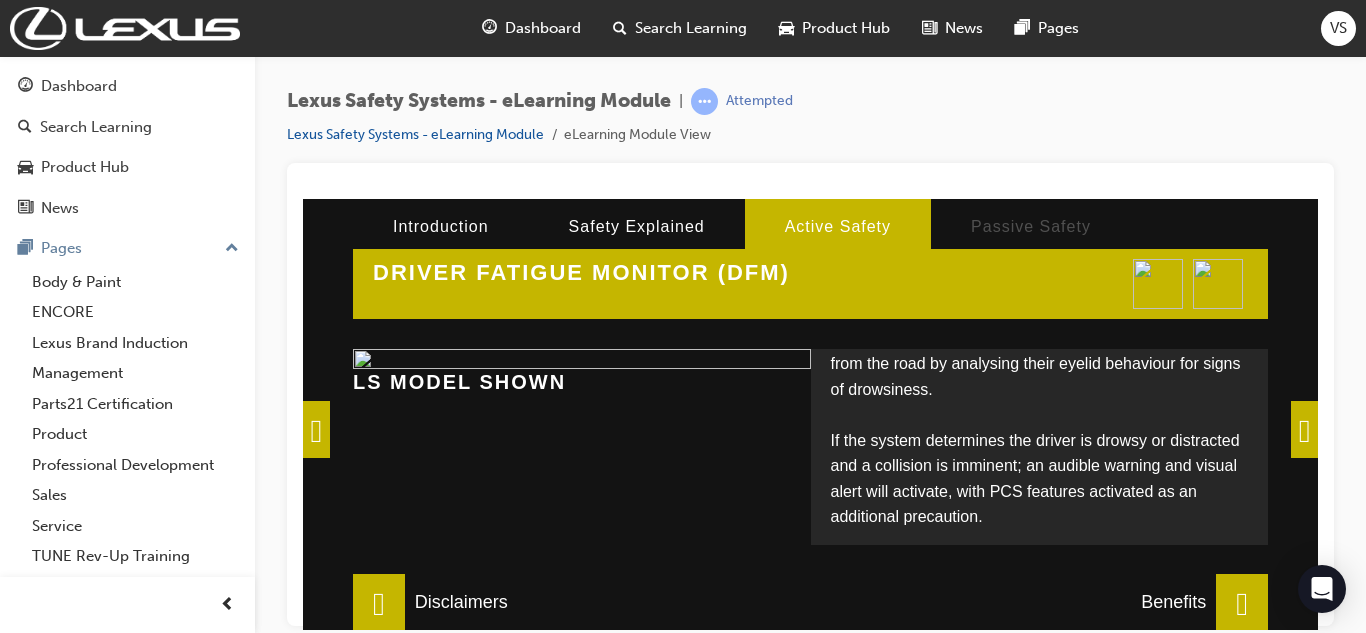 scroll, scrollTop: 250, scrollLeft: 0, axis: vertical 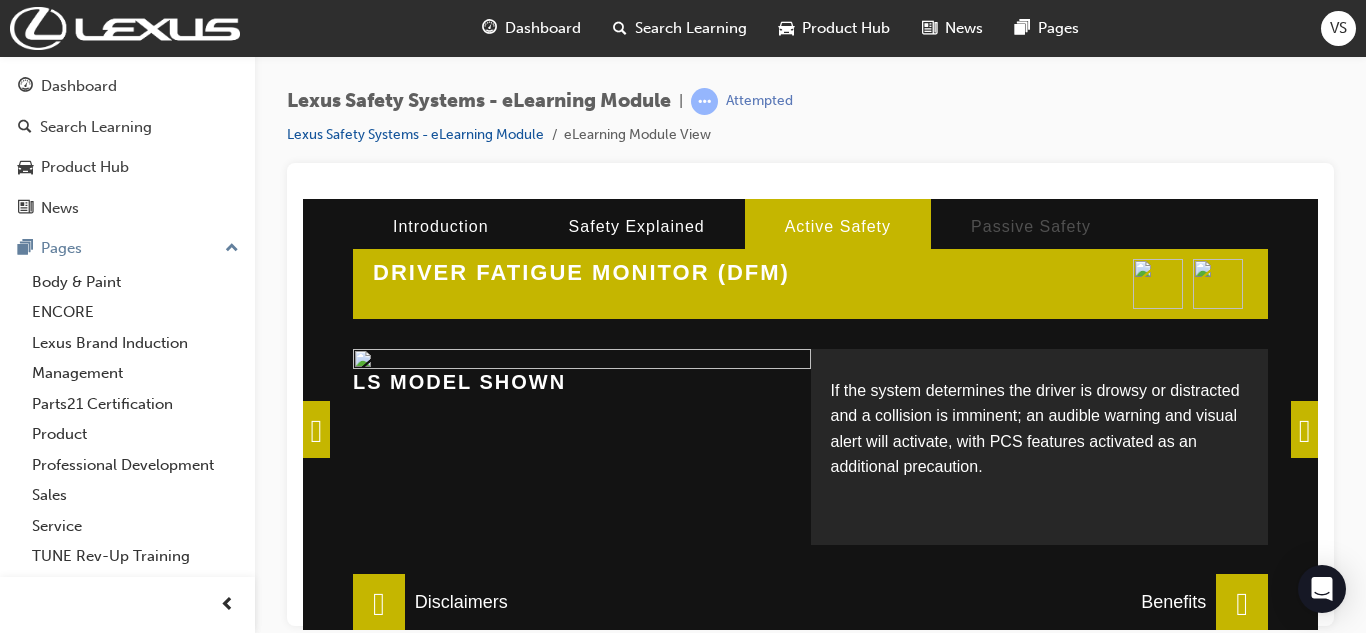 click at bounding box center [1304, 428] 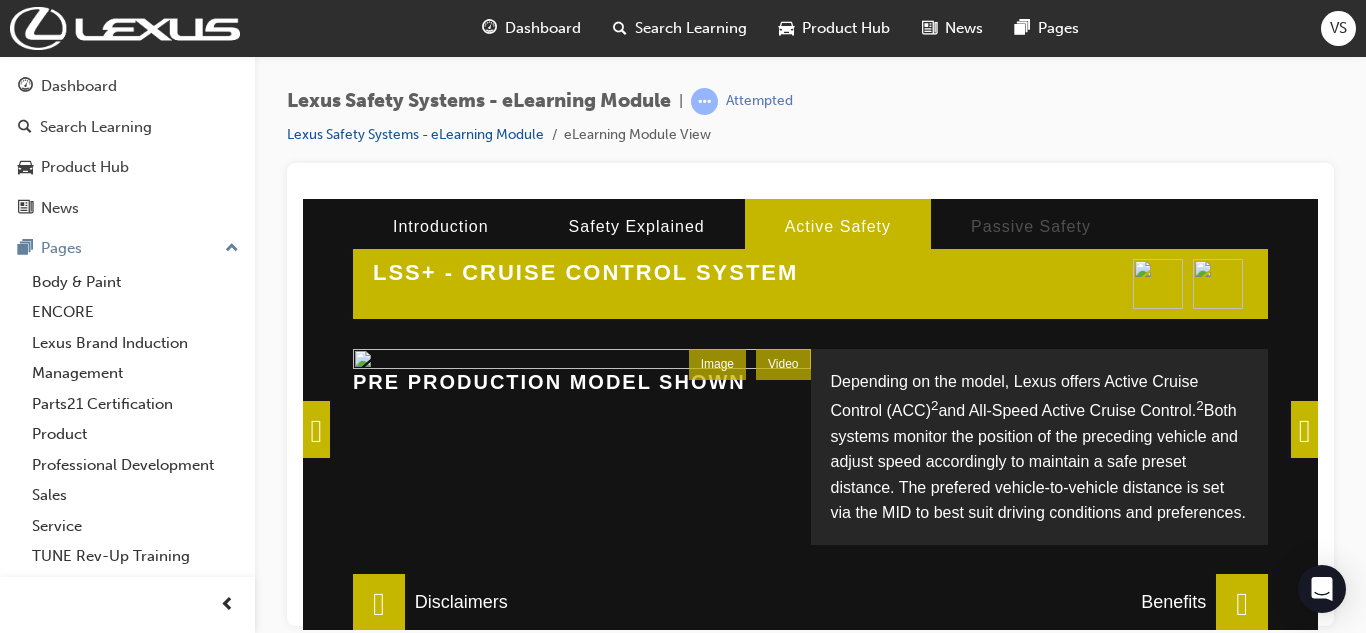 scroll, scrollTop: 0, scrollLeft: 0, axis: both 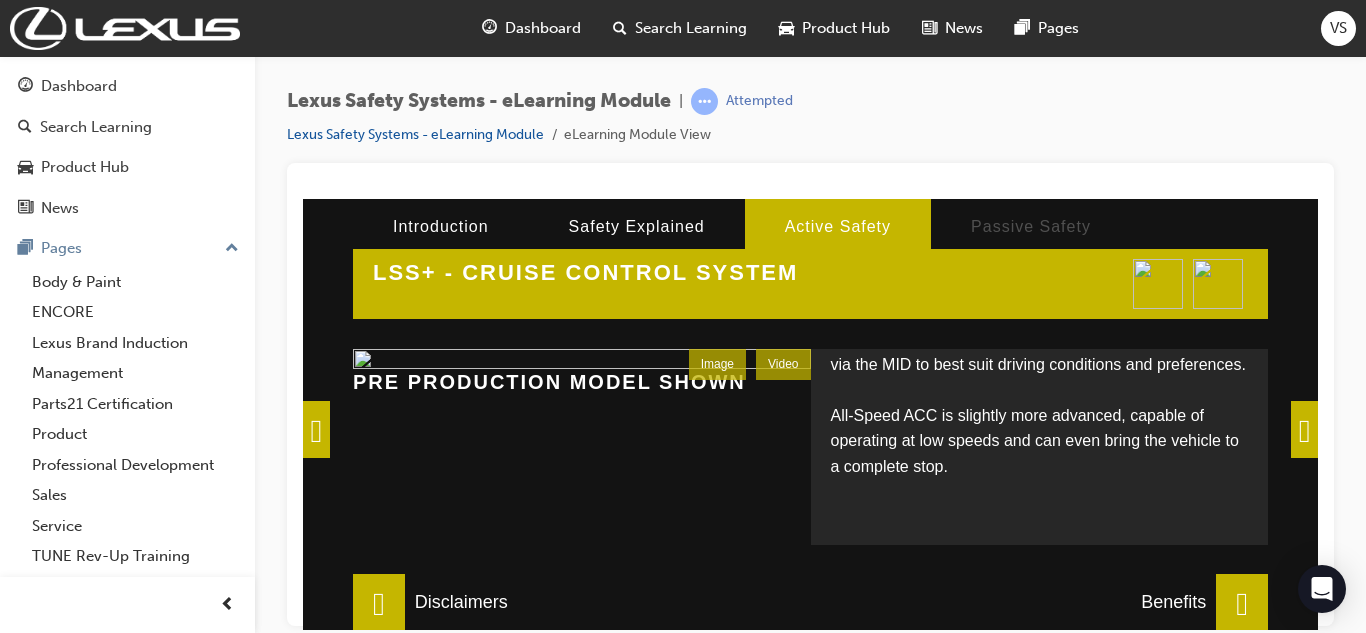 click at bounding box center (1304, 428) 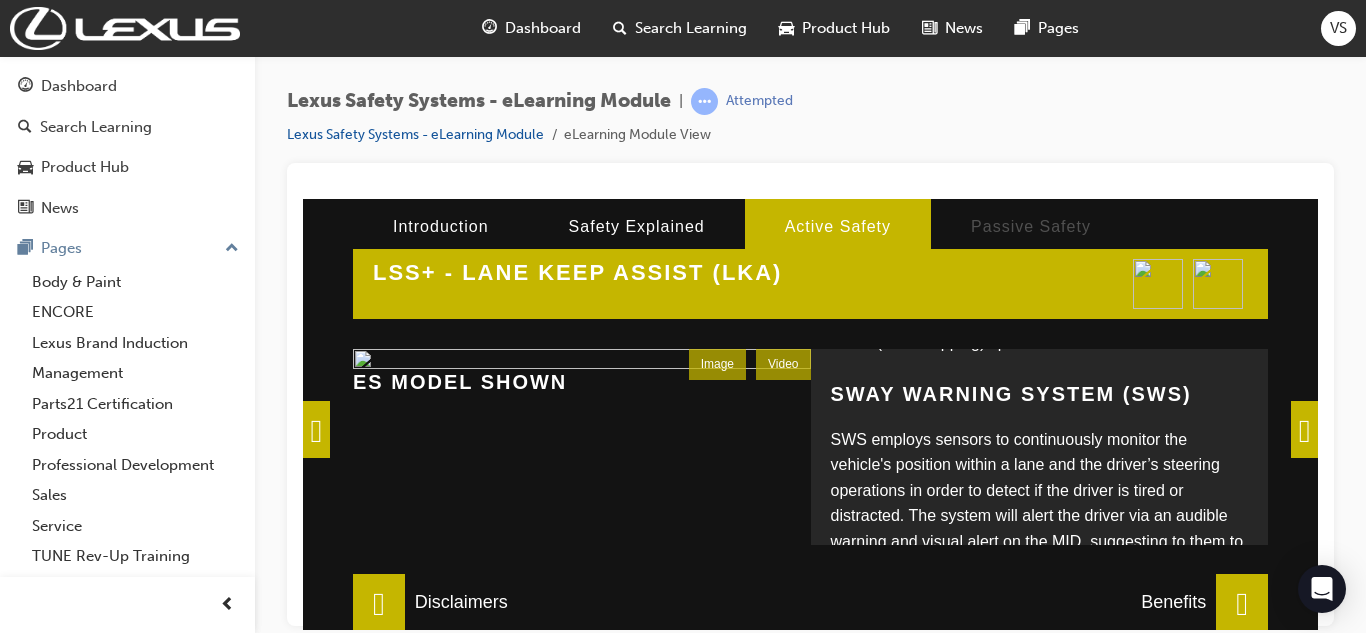 scroll, scrollTop: 856, scrollLeft: 0, axis: vertical 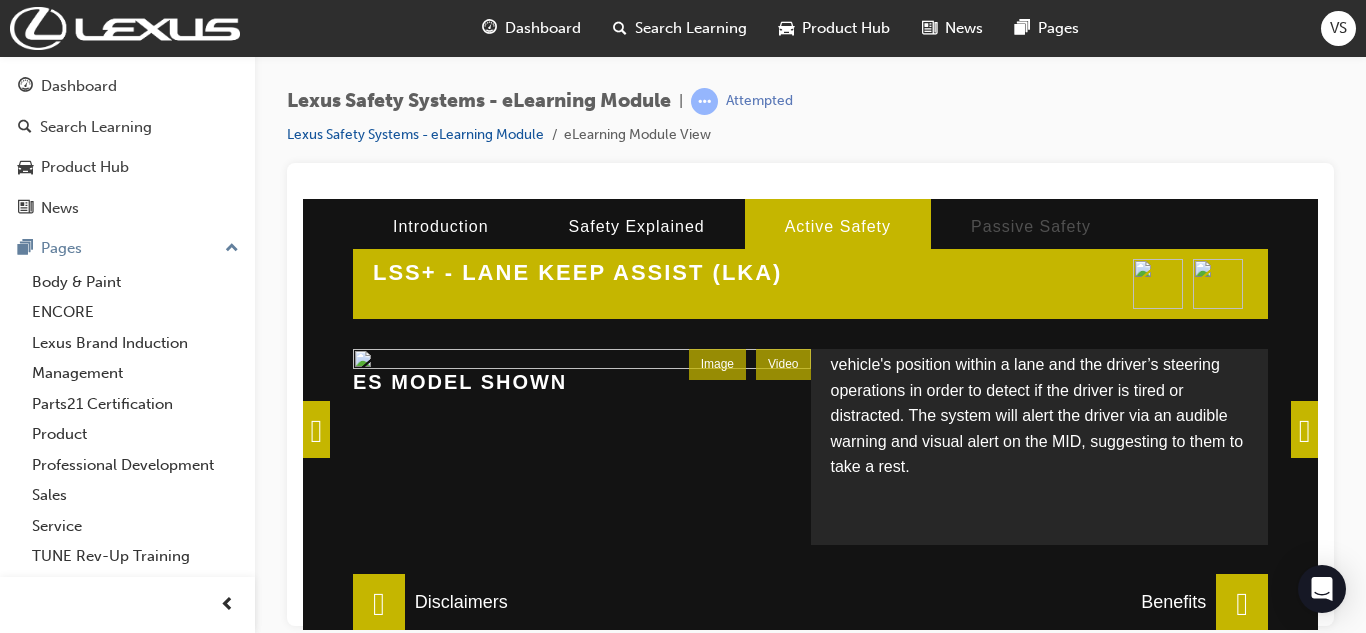 click at bounding box center (1304, 428) 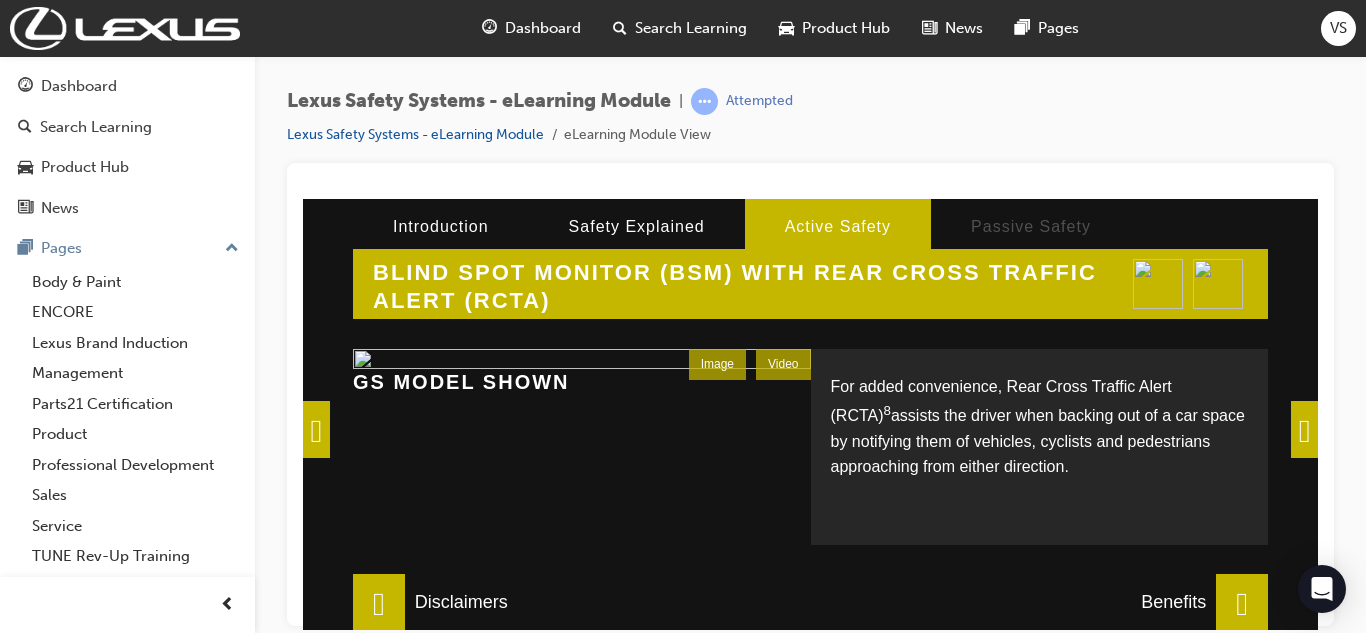 scroll, scrollTop: 125, scrollLeft: 0, axis: vertical 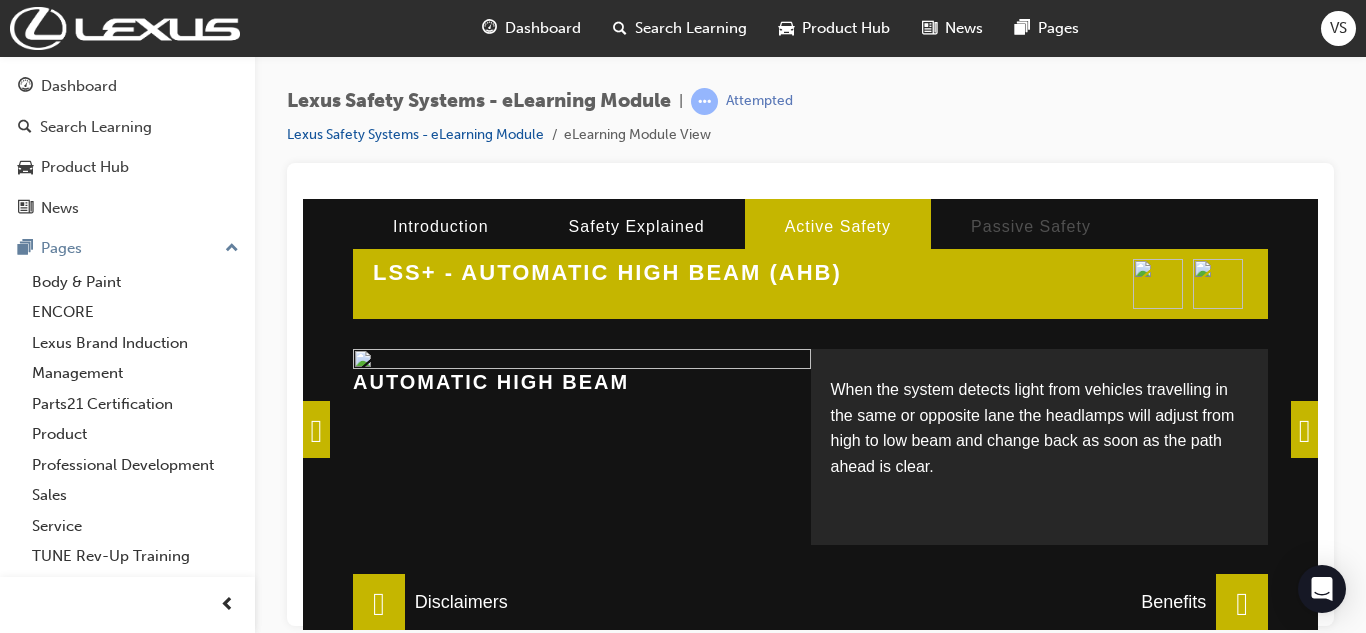 click at bounding box center [1304, 428] 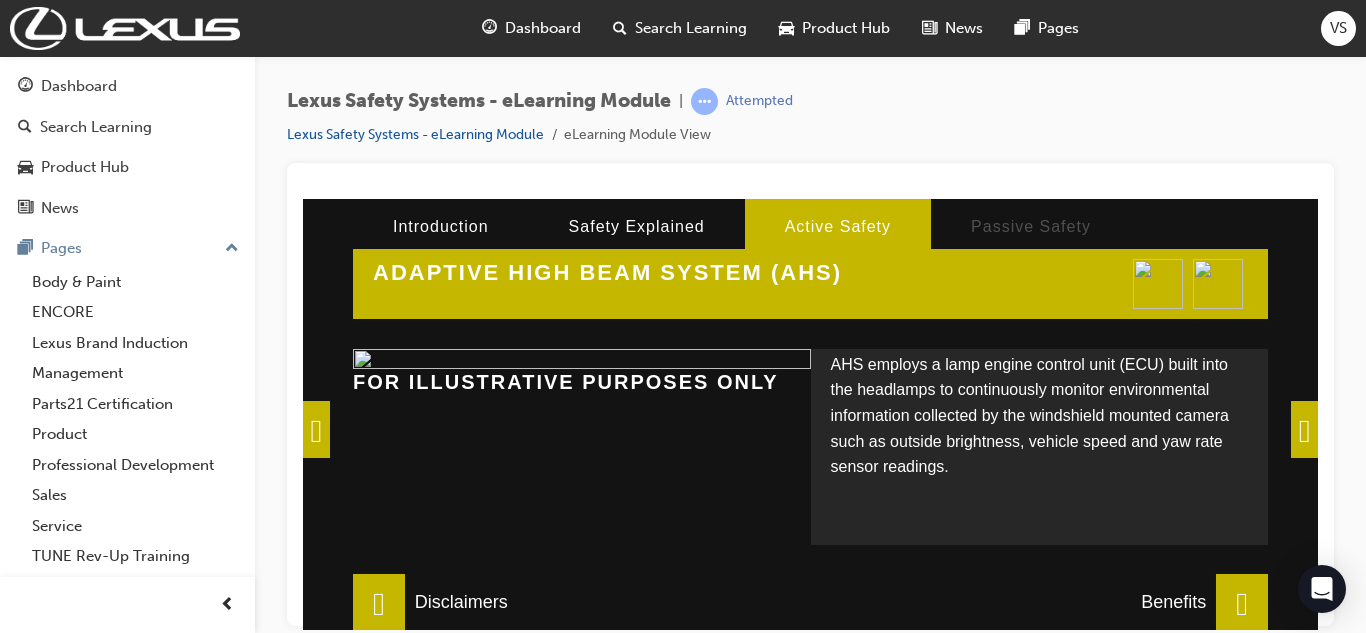 scroll, scrollTop: 224, scrollLeft: 0, axis: vertical 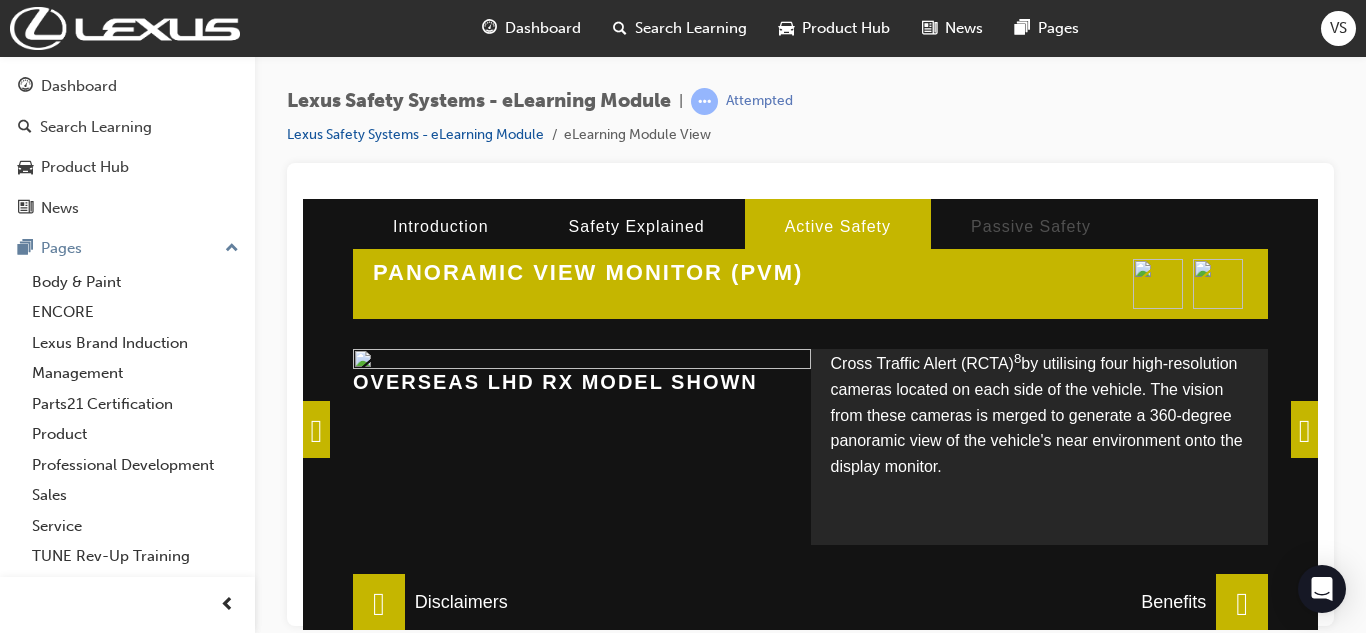click at bounding box center [1304, 428] 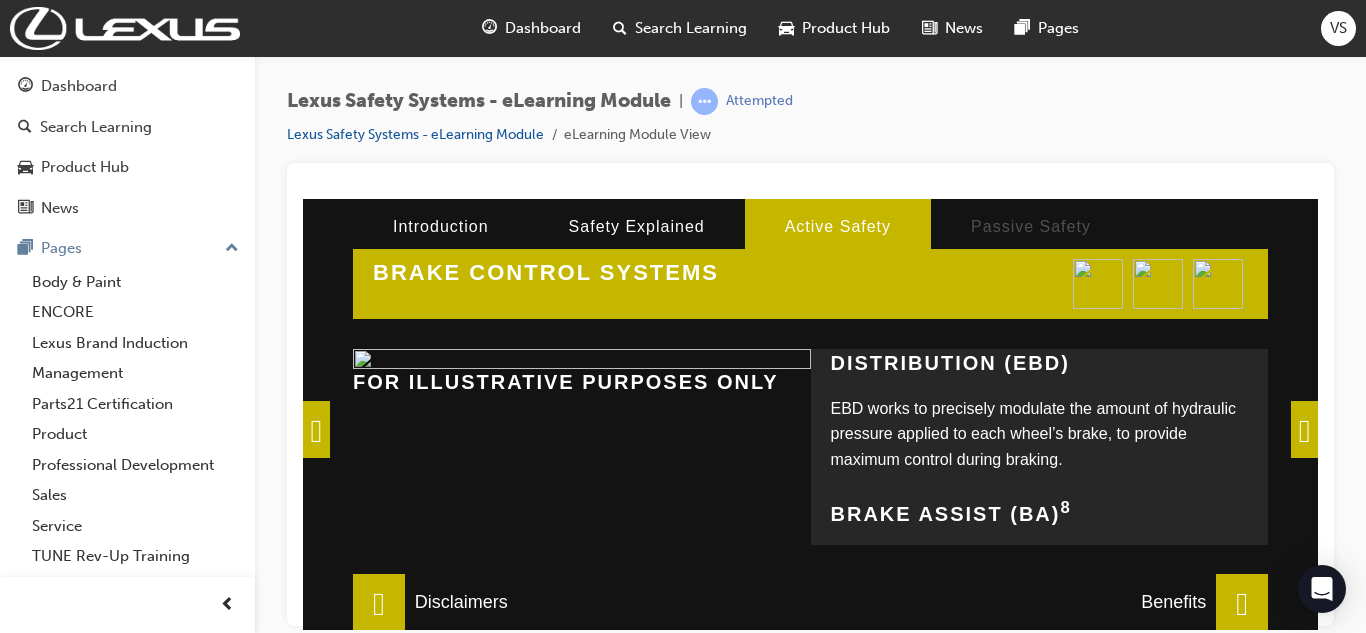 scroll, scrollTop: 796, scrollLeft: 0, axis: vertical 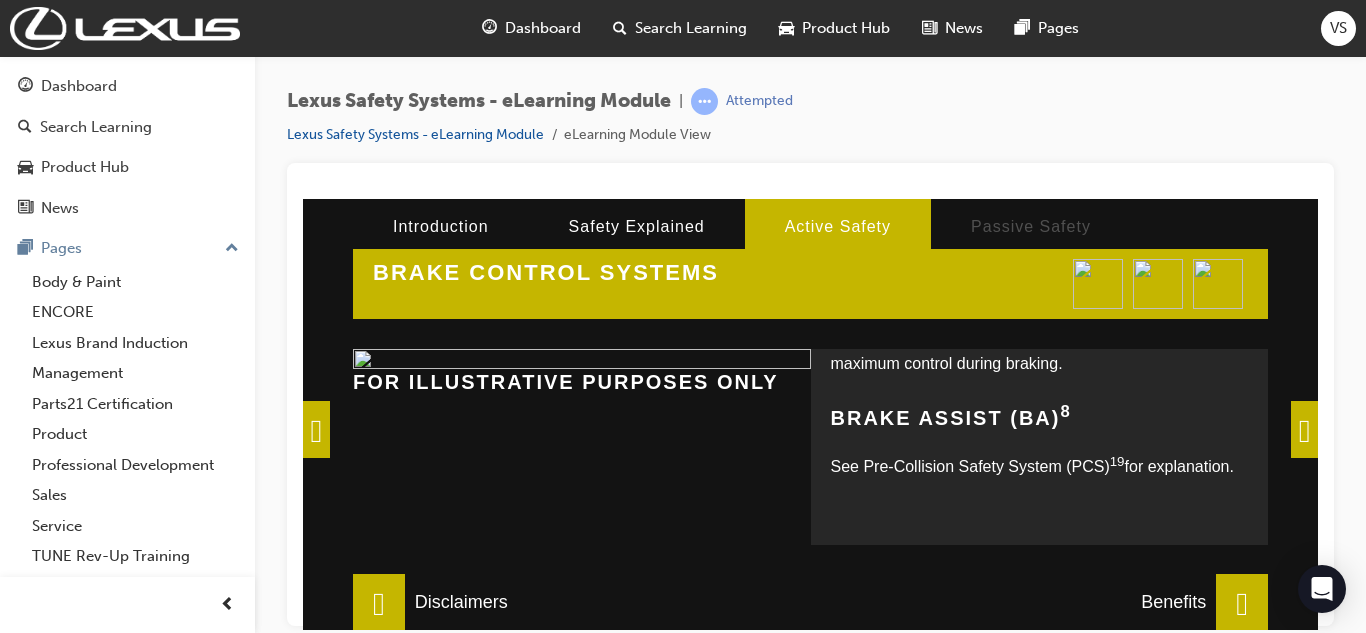 click at bounding box center [1304, 428] 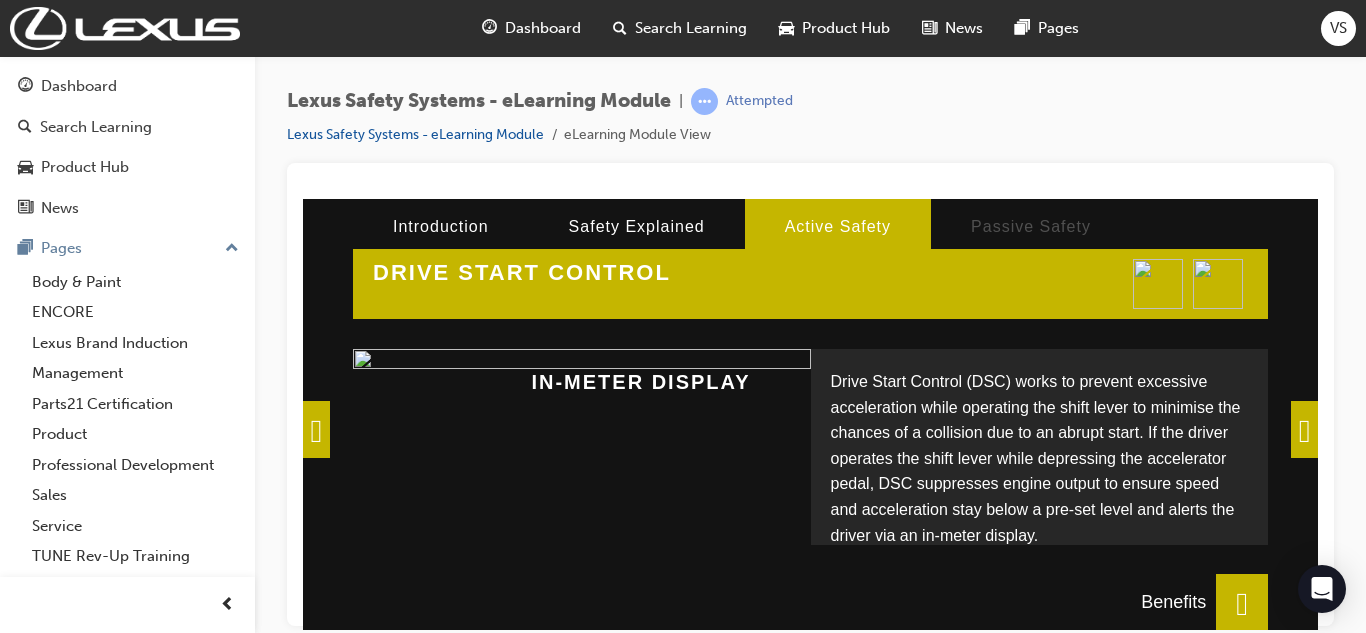 scroll, scrollTop: 68, scrollLeft: 0, axis: vertical 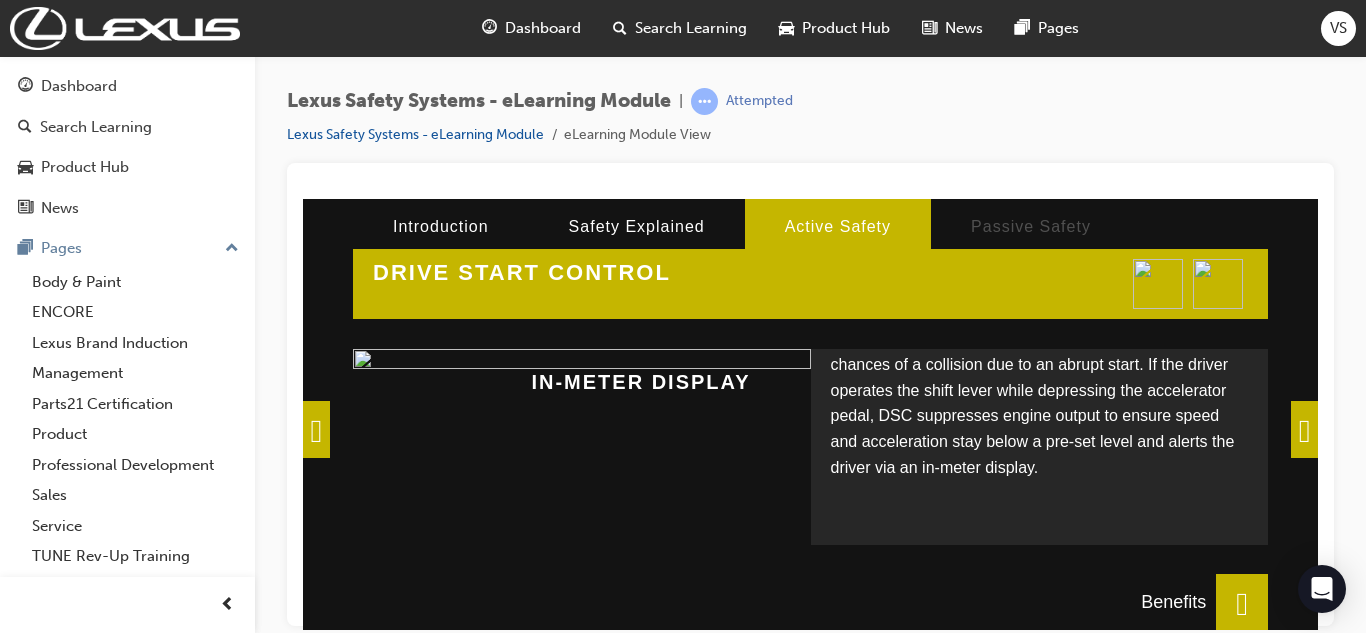 click at bounding box center (1304, 428) 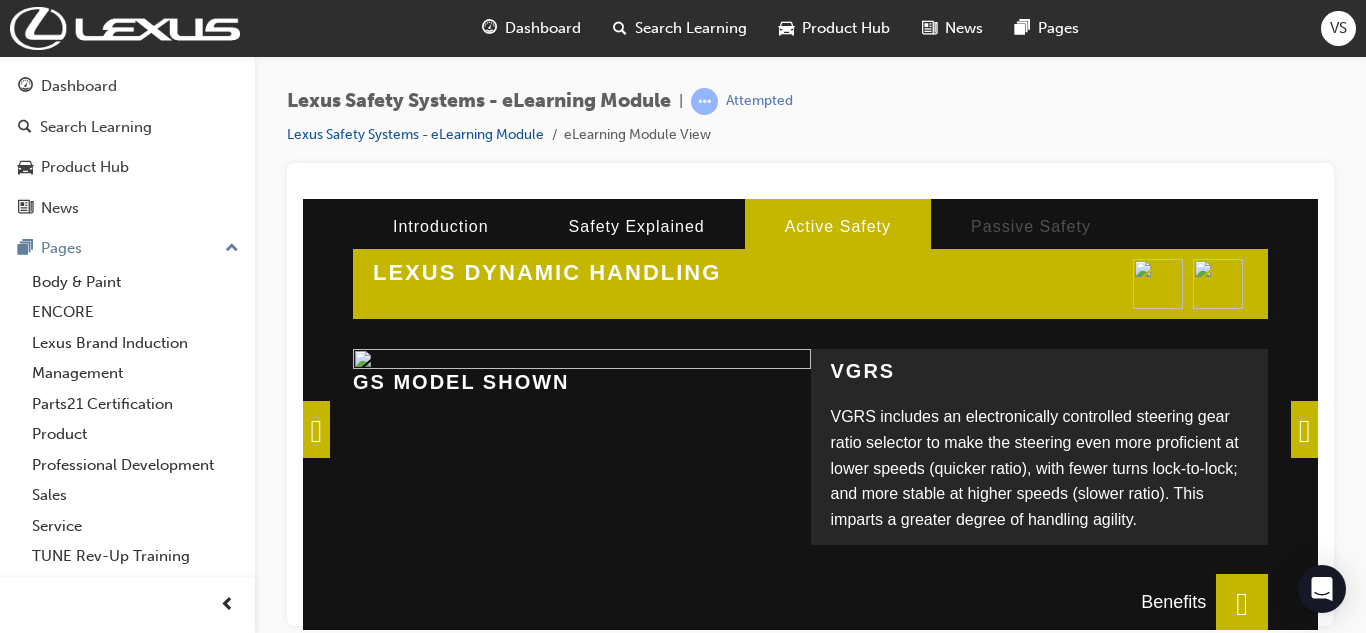 scroll, scrollTop: 552, scrollLeft: 0, axis: vertical 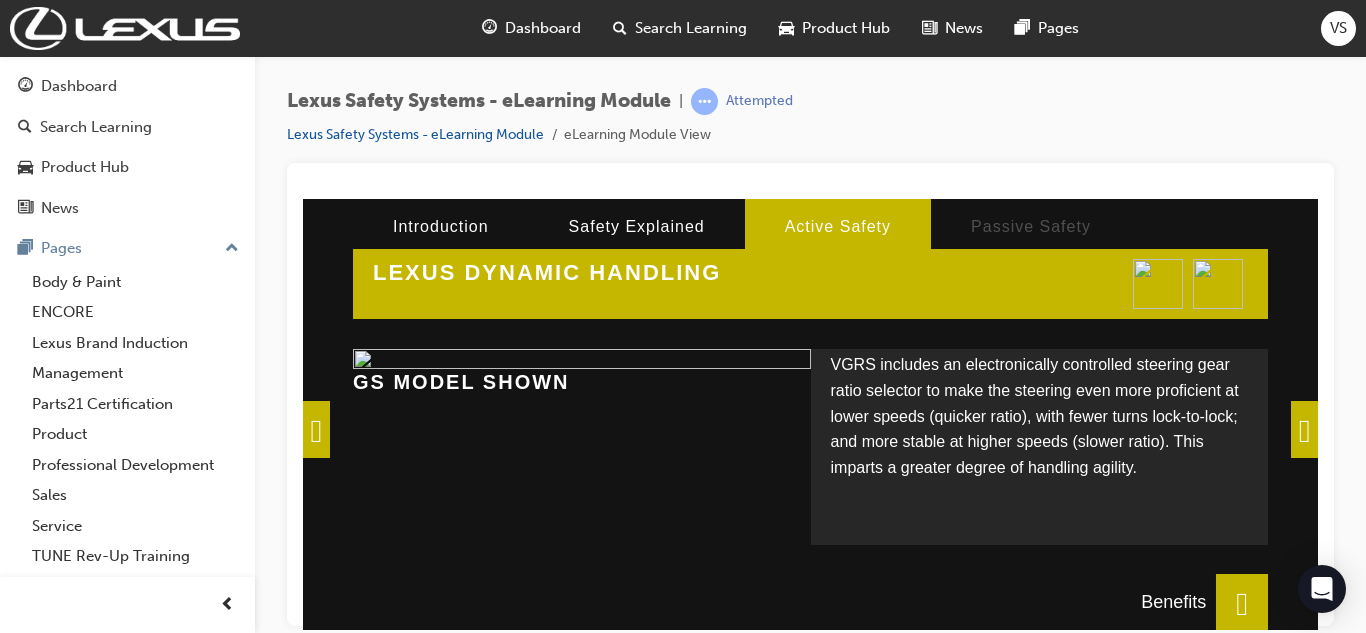 click at bounding box center [1304, 428] 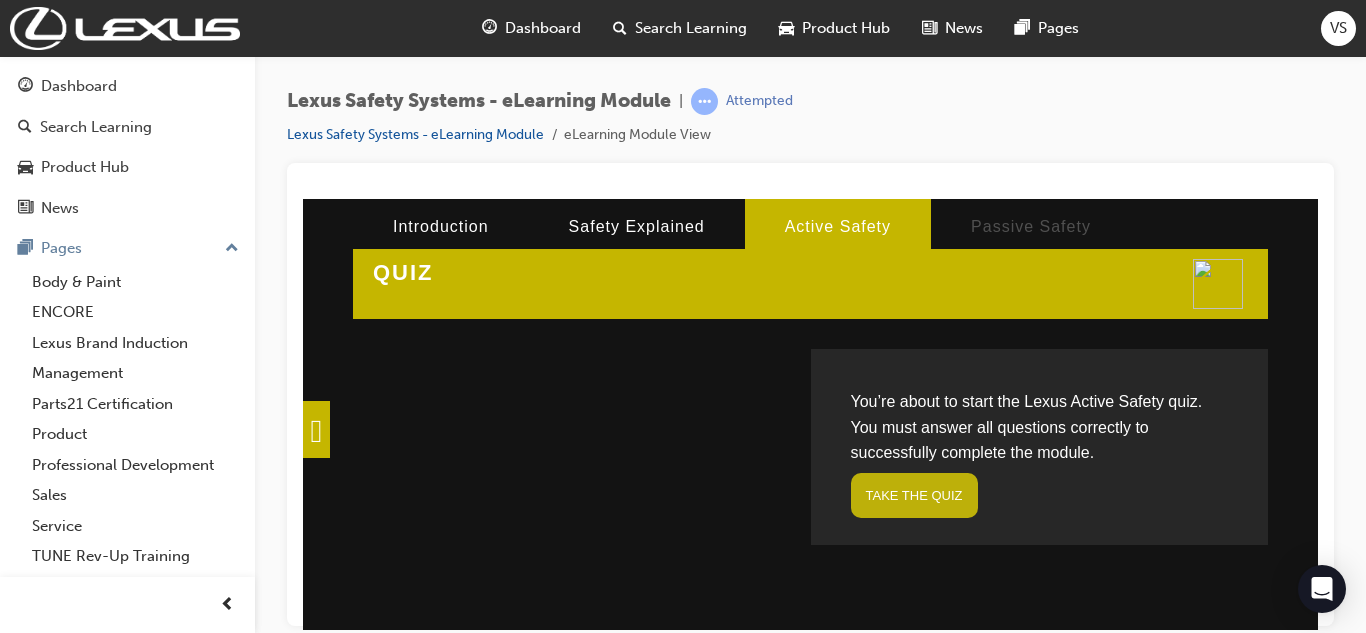 click on "TAKE THE QUIZ" at bounding box center (914, 494) 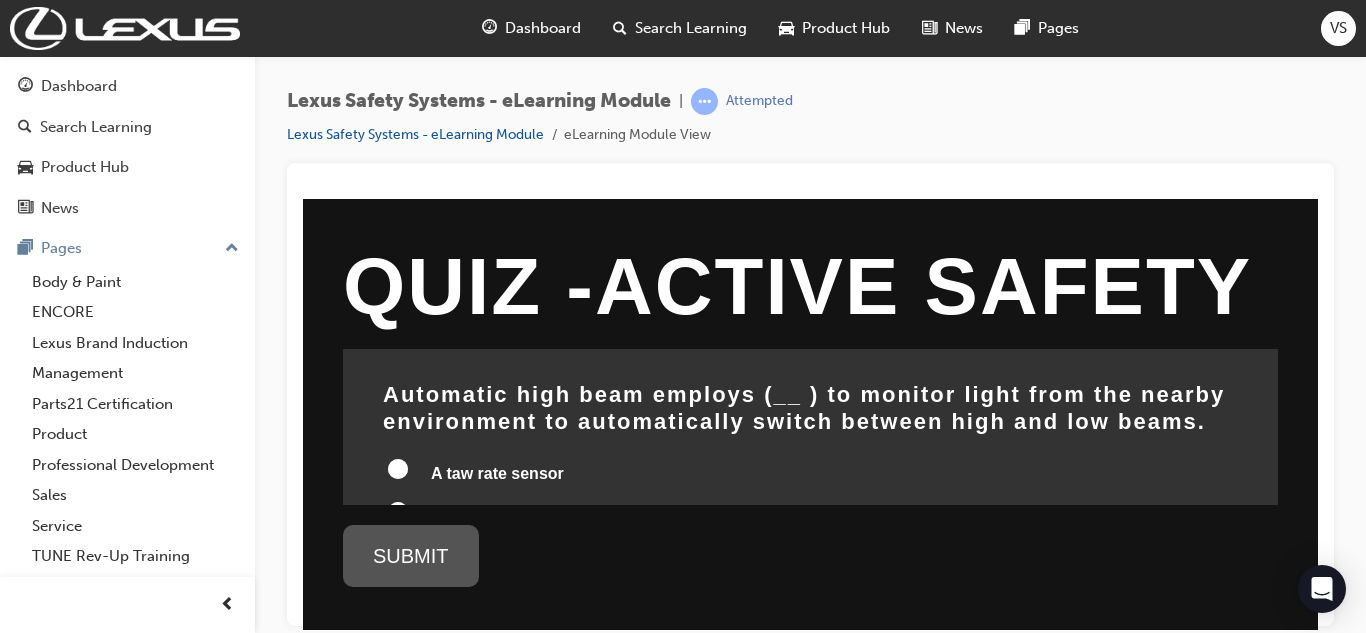 scroll, scrollTop: 1000, scrollLeft: 0, axis: vertical 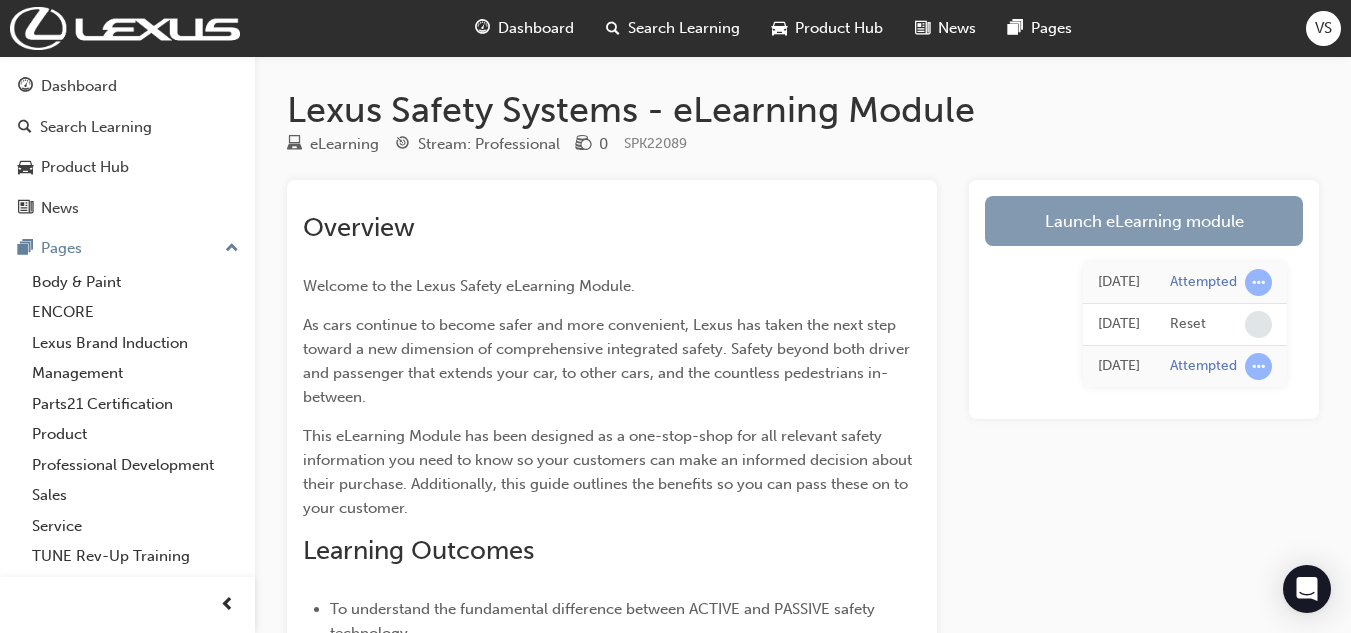 click on "Launch eLearning module" at bounding box center [1144, 221] 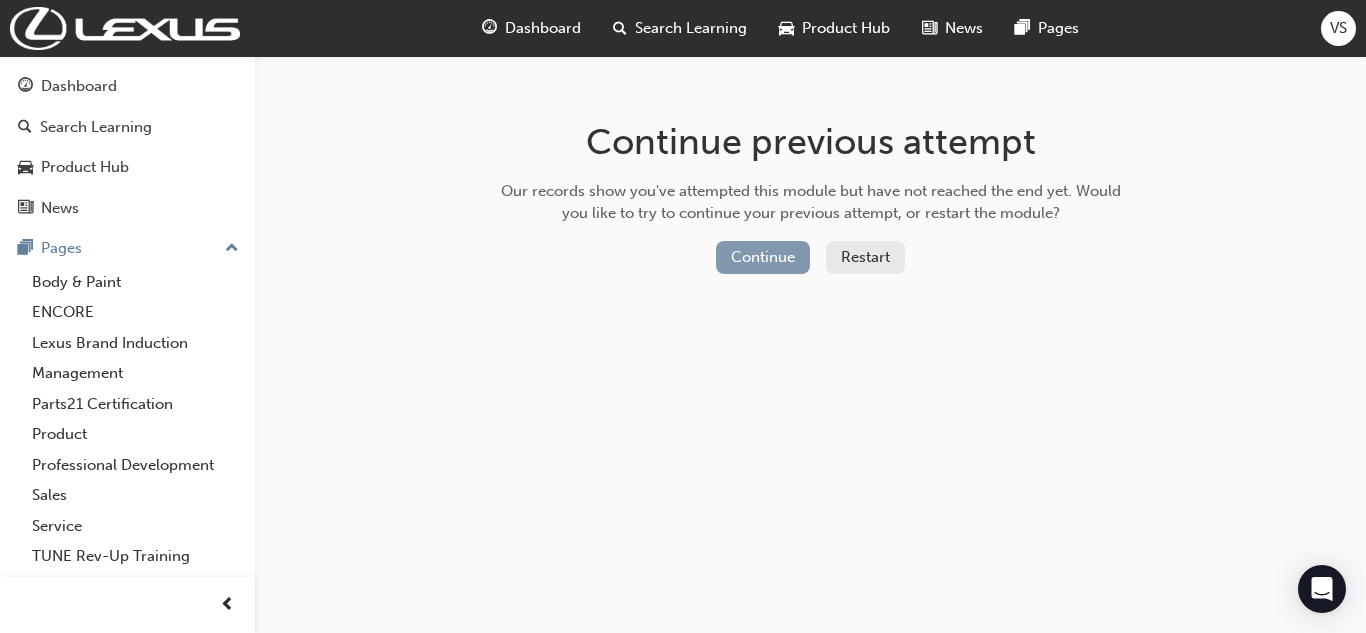 click on "Continue" at bounding box center [763, 257] 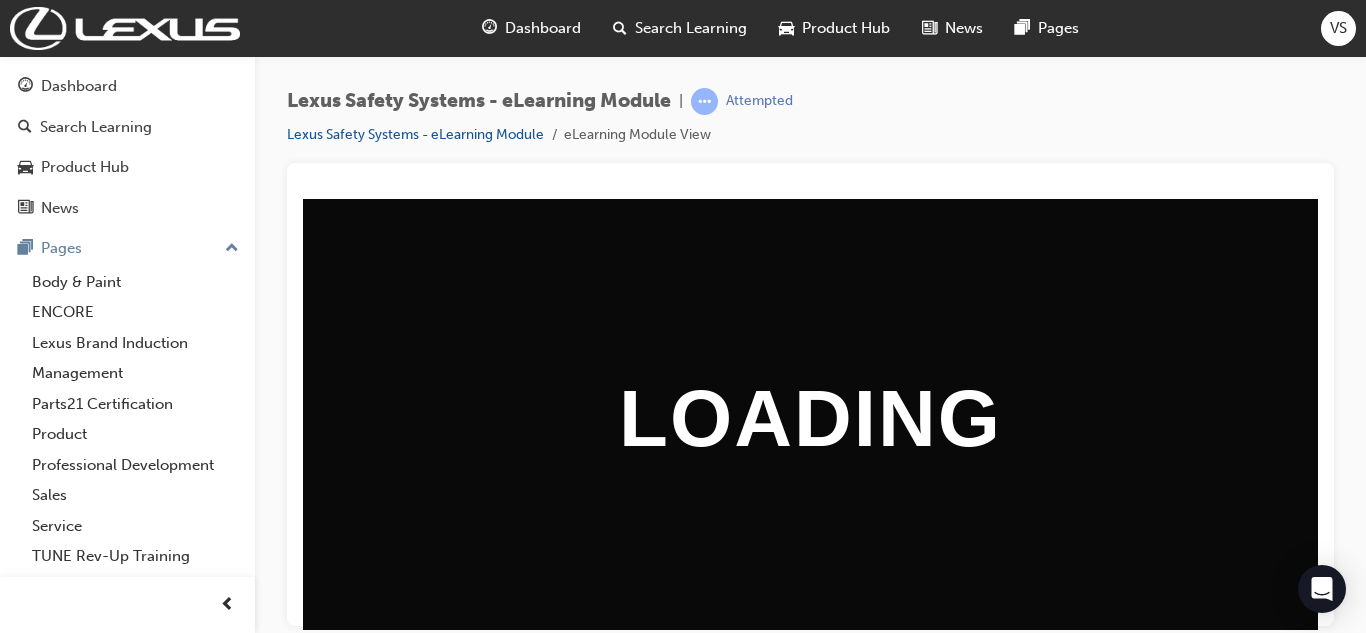 scroll, scrollTop: 0, scrollLeft: 0, axis: both 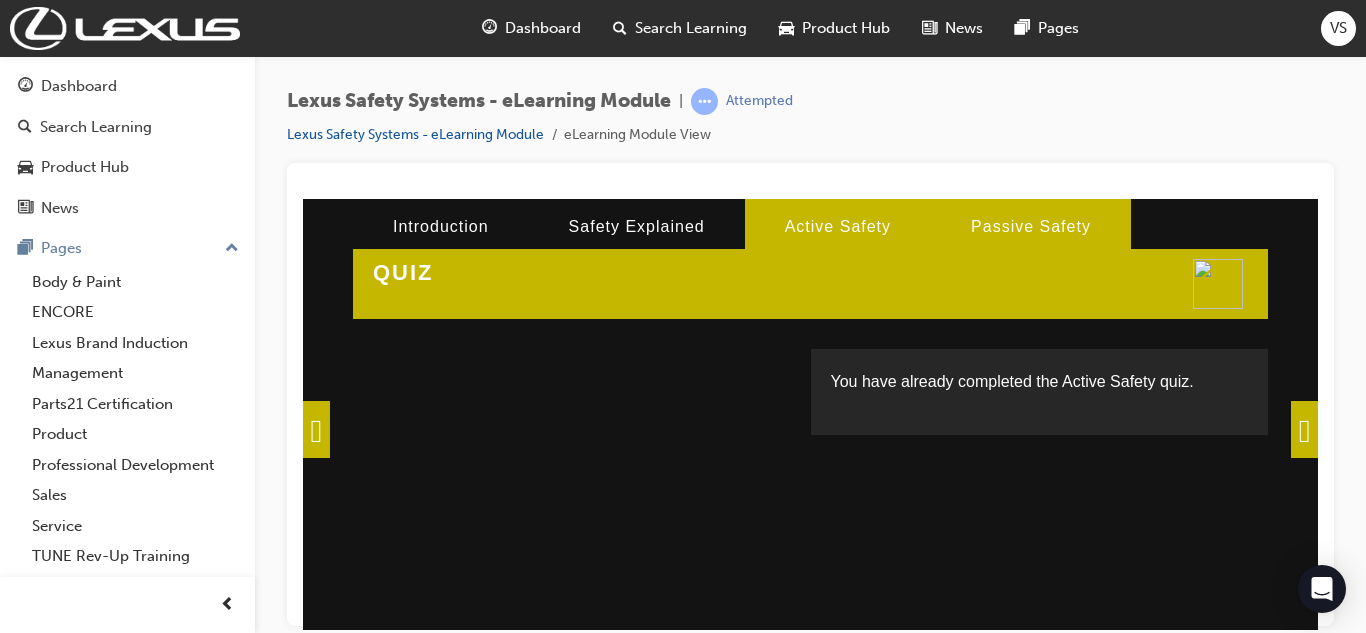 click on "Passive Safety" at bounding box center [1031, 226] 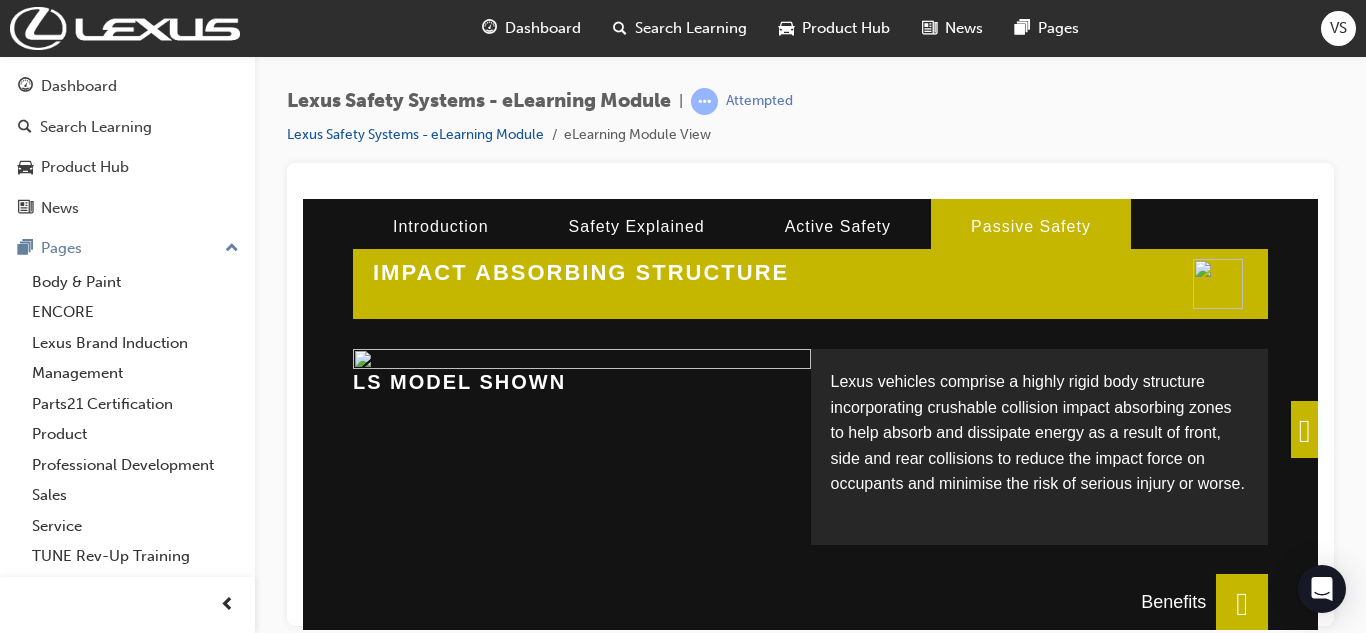 click at bounding box center [1304, 428] 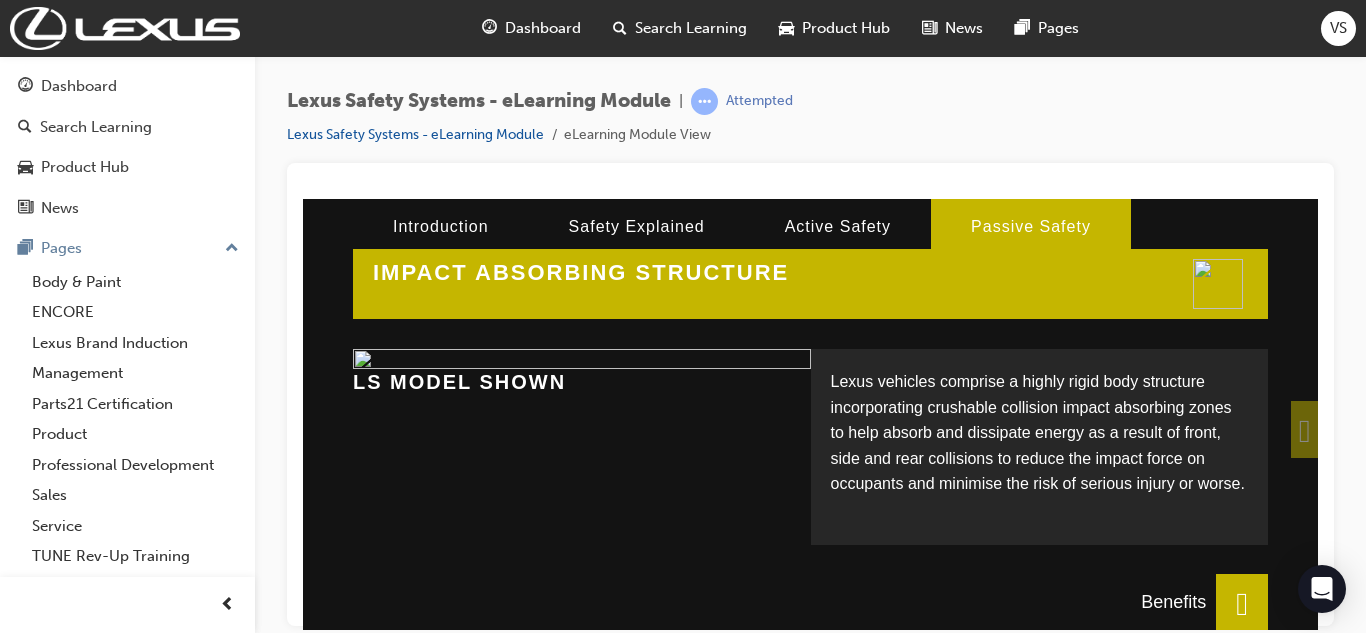 click on "IMPACT ABSORBING STRUCTURE Lexus vehicles comprise a highly rigid body structure incorporating crushable collision impact absorbing zones to help absorb and dissipate energy as a result of front, side and rear collisions to reduce the impact force on occupants and minimise the risk of serious injury or worse. LS model shown" at bounding box center [810, 413] 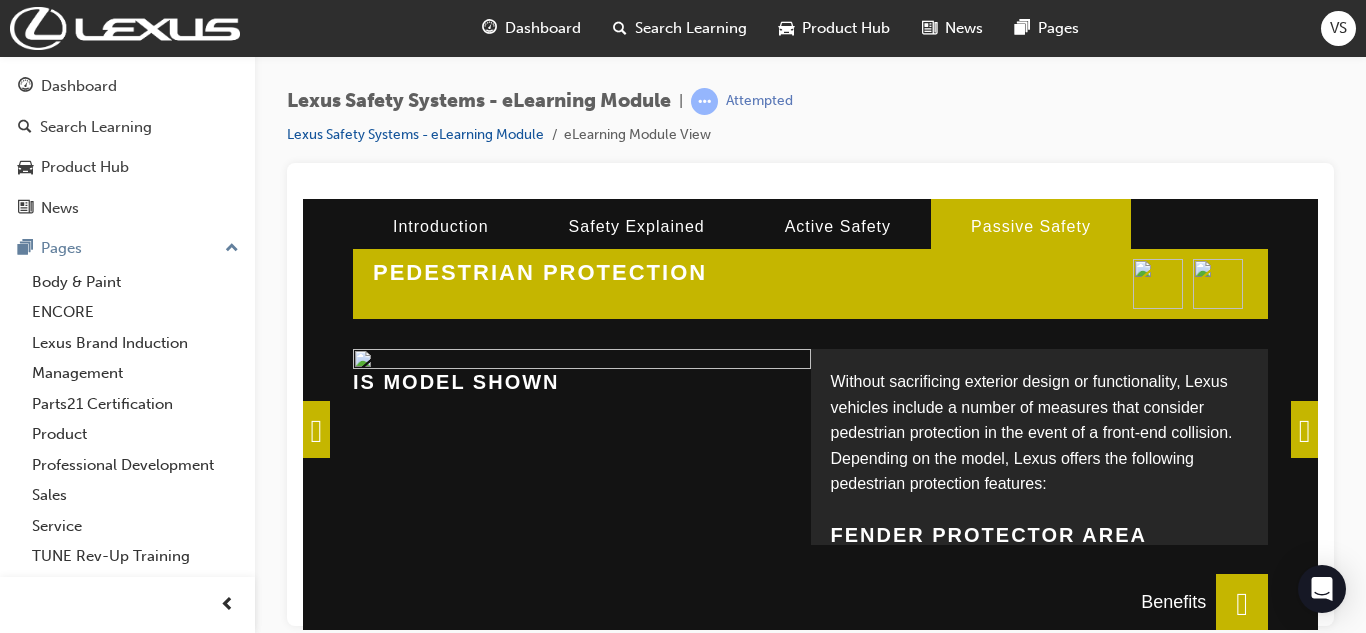 click at bounding box center [1304, 428] 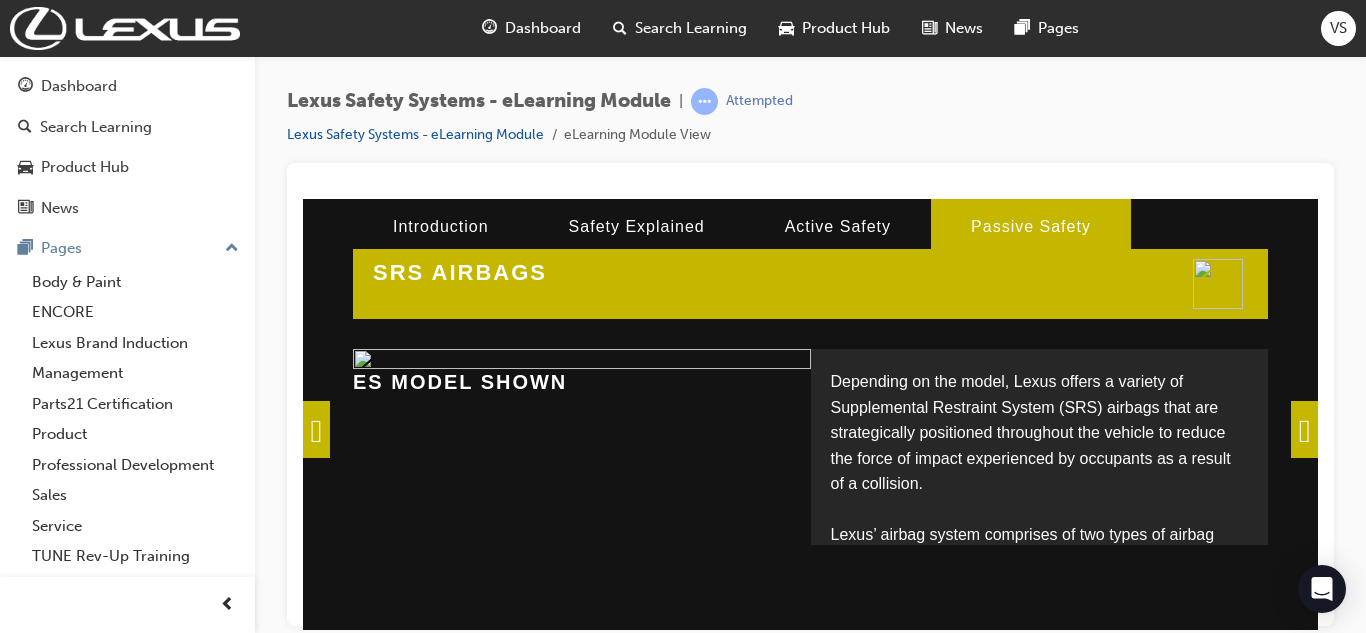 click at bounding box center (1304, 428) 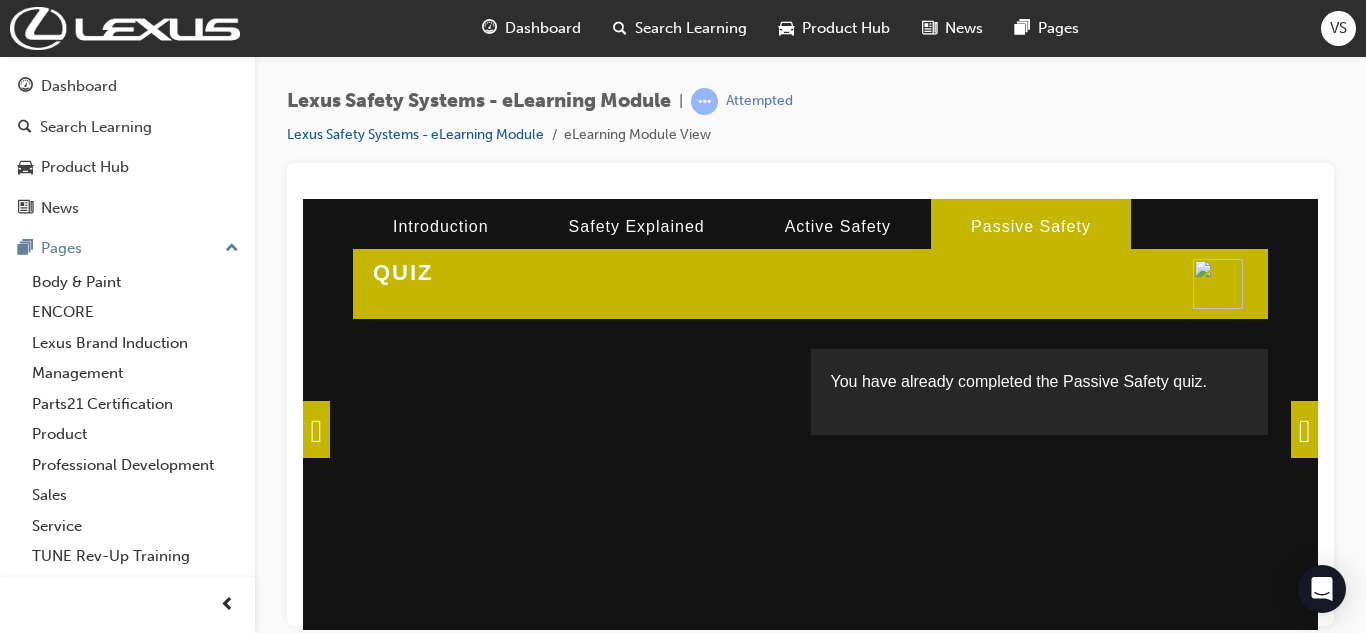 click at bounding box center (1304, 428) 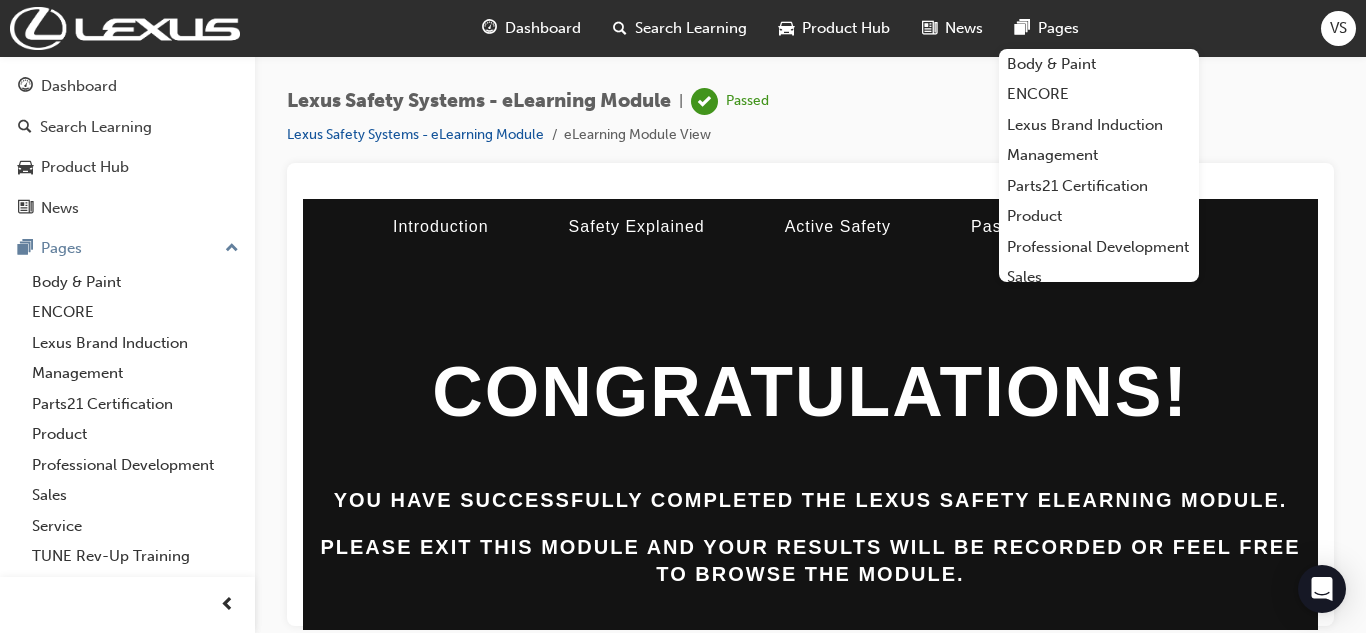 click at bounding box center [810, 394] 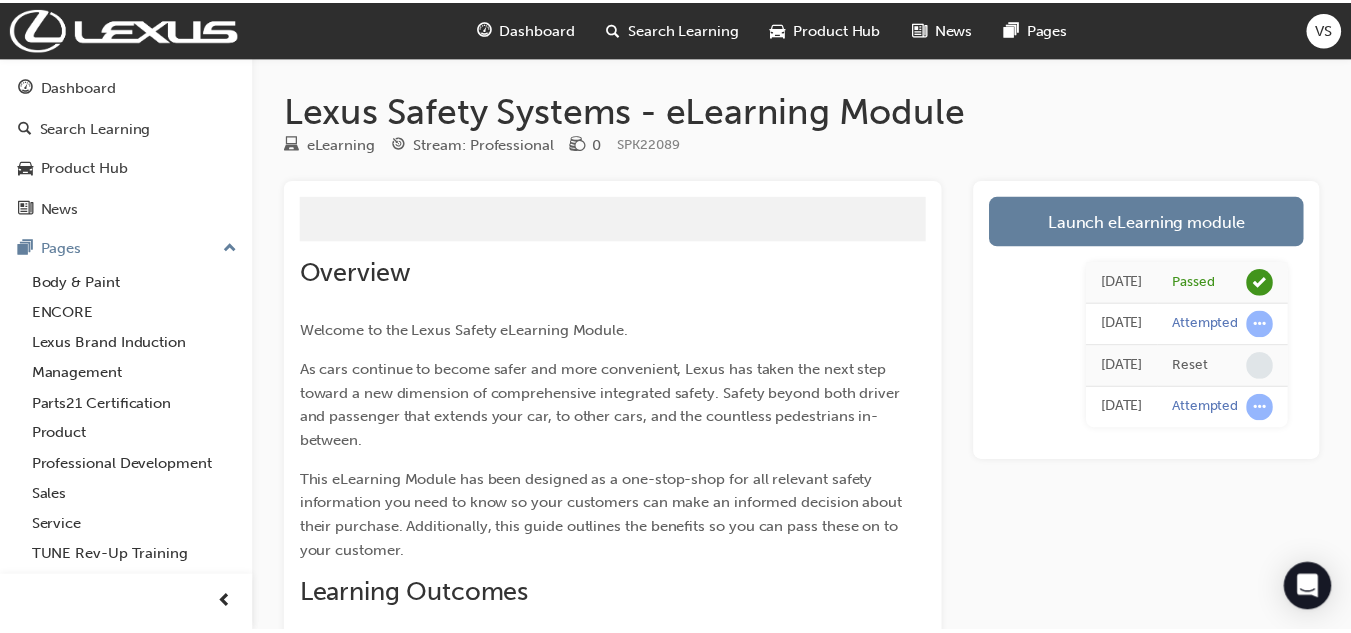 scroll, scrollTop: 0, scrollLeft: 0, axis: both 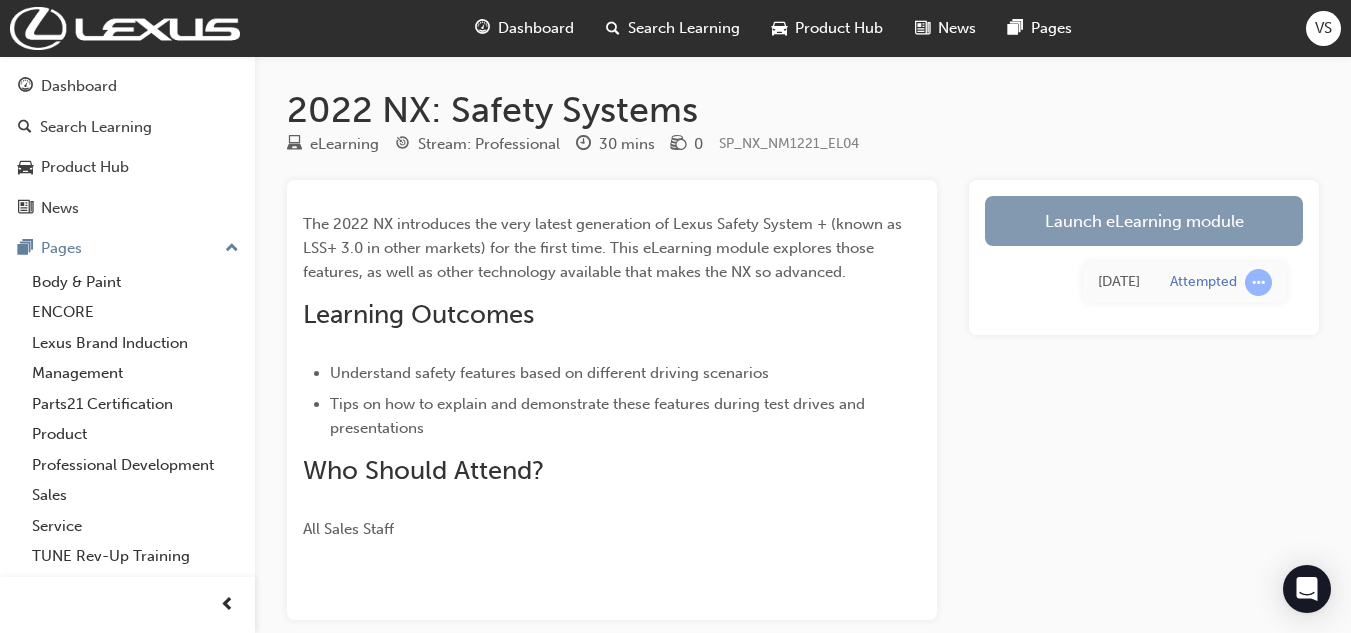 click on "Launch eLearning module" at bounding box center (1144, 221) 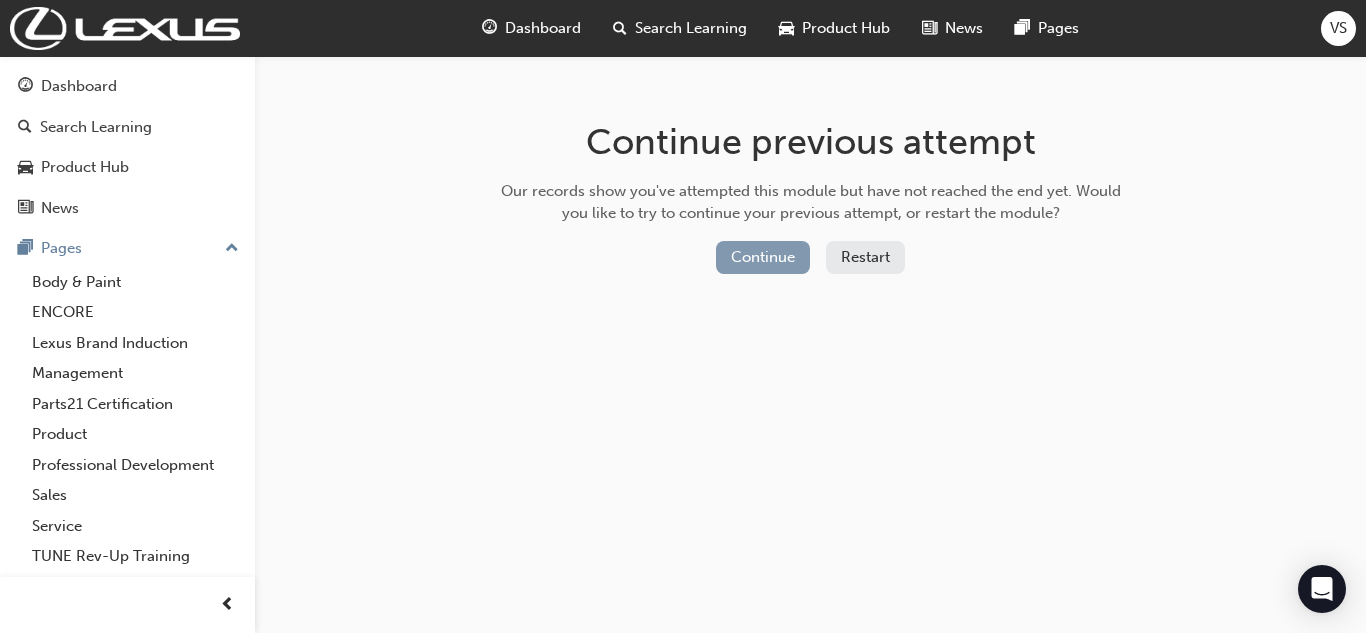 click on "Continue" at bounding box center [763, 257] 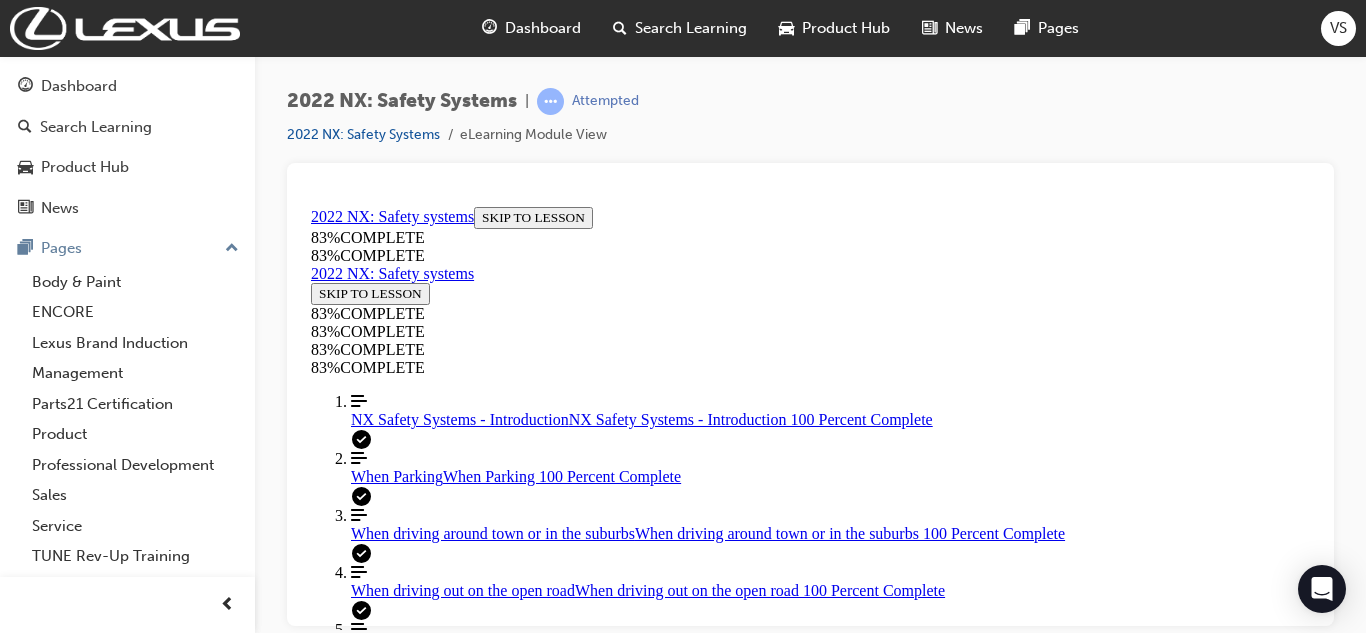 scroll, scrollTop: 0, scrollLeft: 0, axis: both 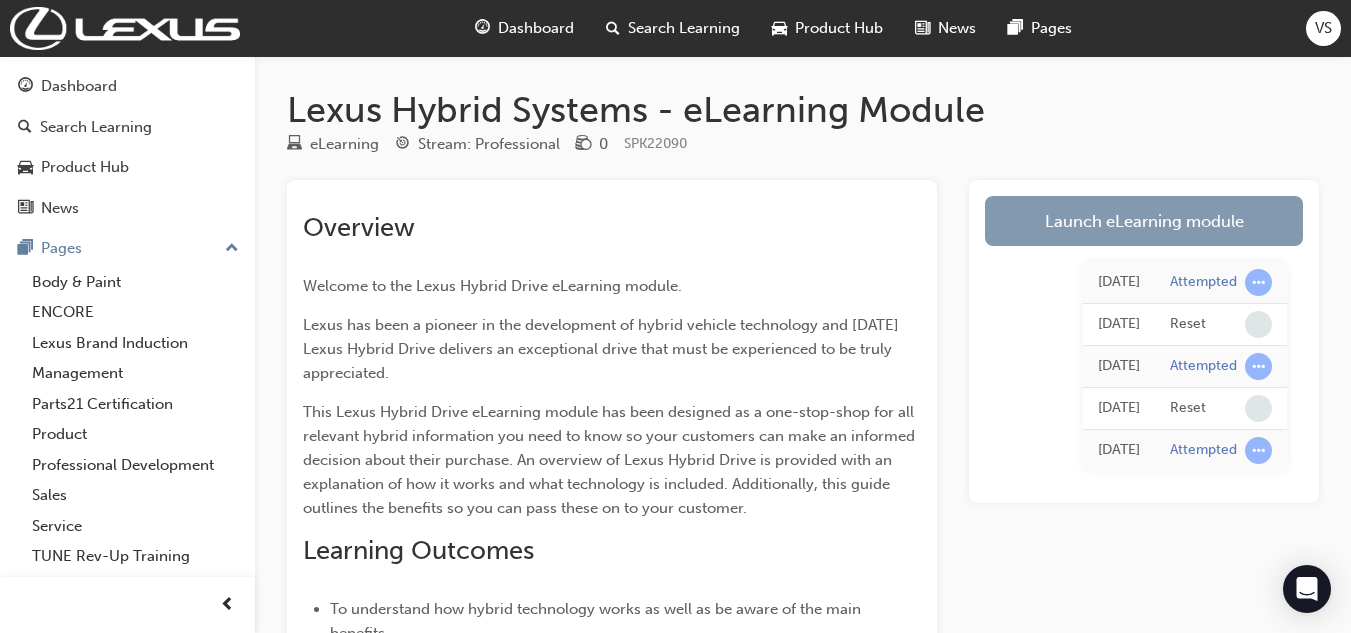 click on "Launch eLearning module" at bounding box center [1144, 221] 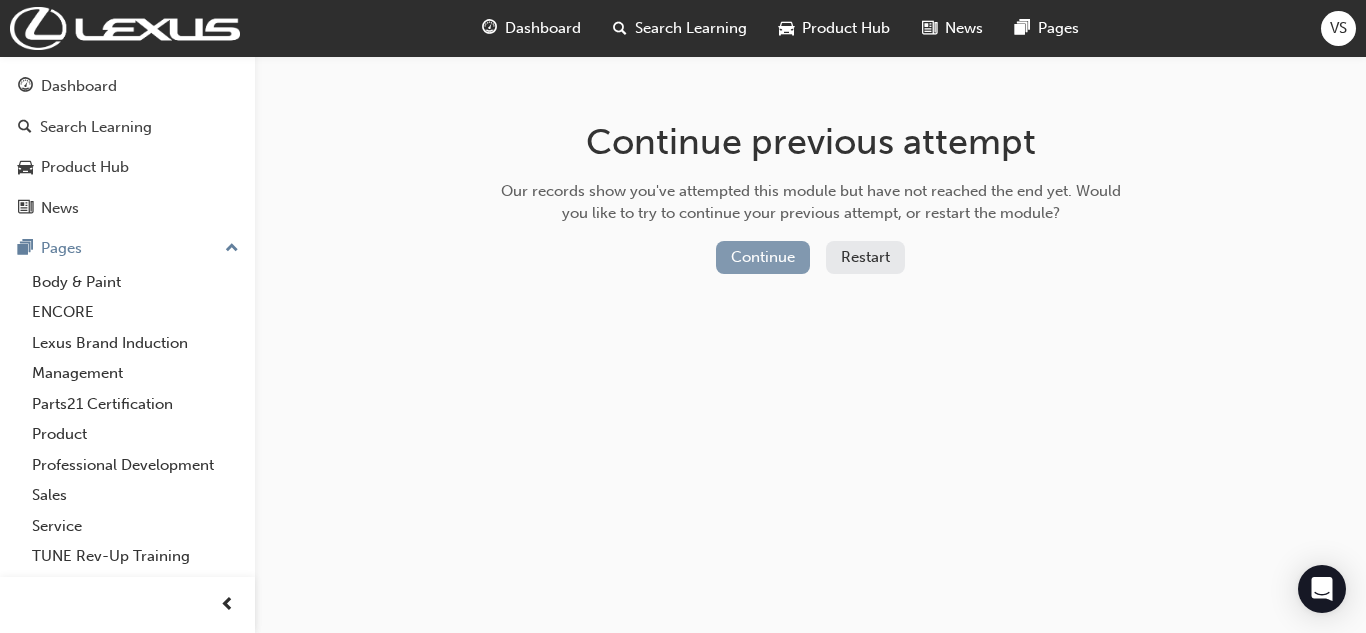 click on "Continue" at bounding box center [763, 257] 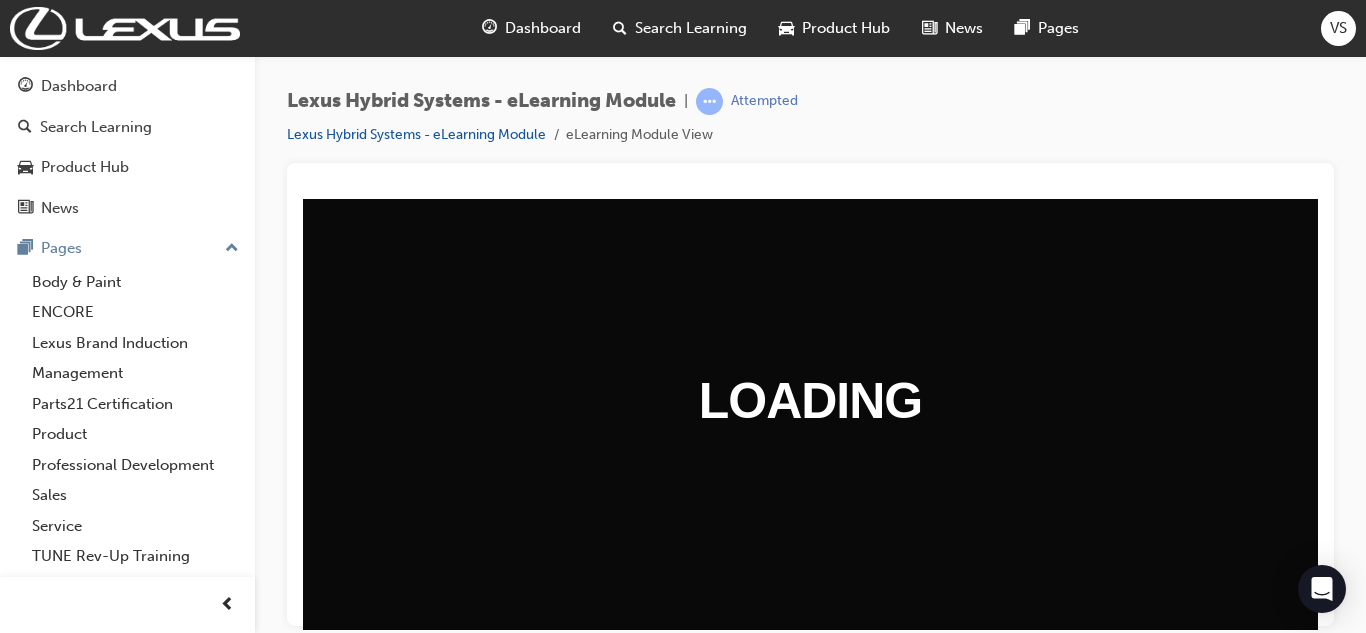 scroll, scrollTop: 0, scrollLeft: 0, axis: both 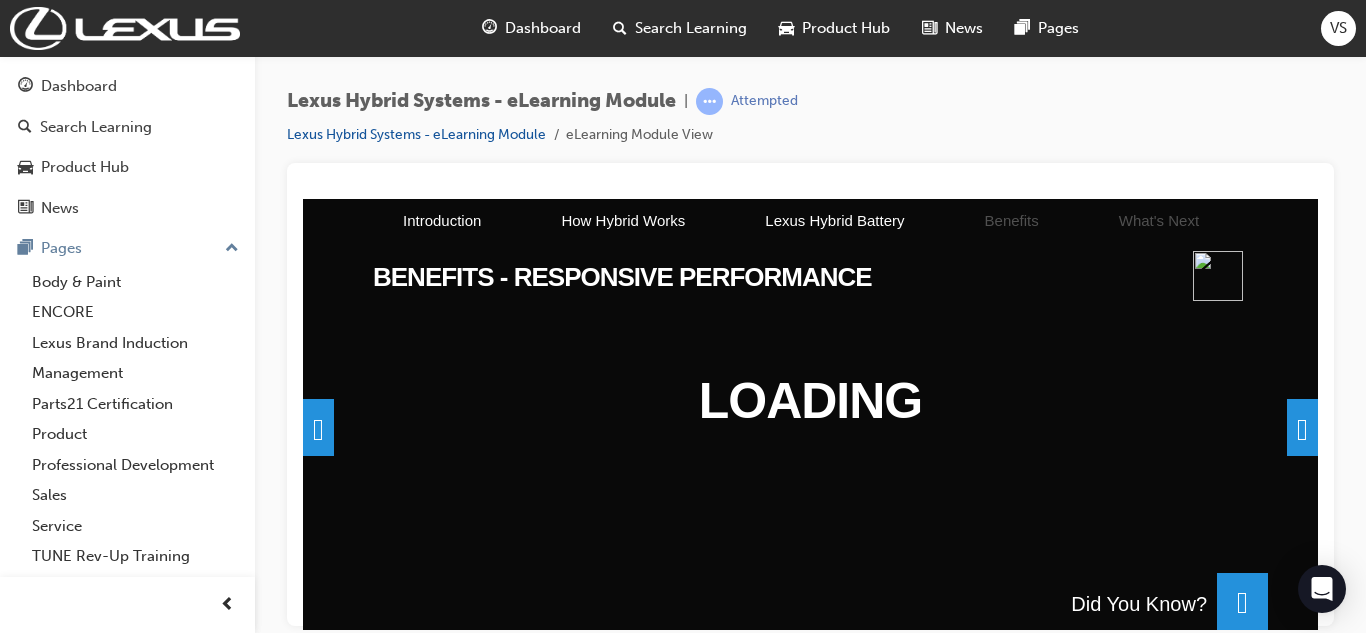 click at bounding box center (1302, 426) 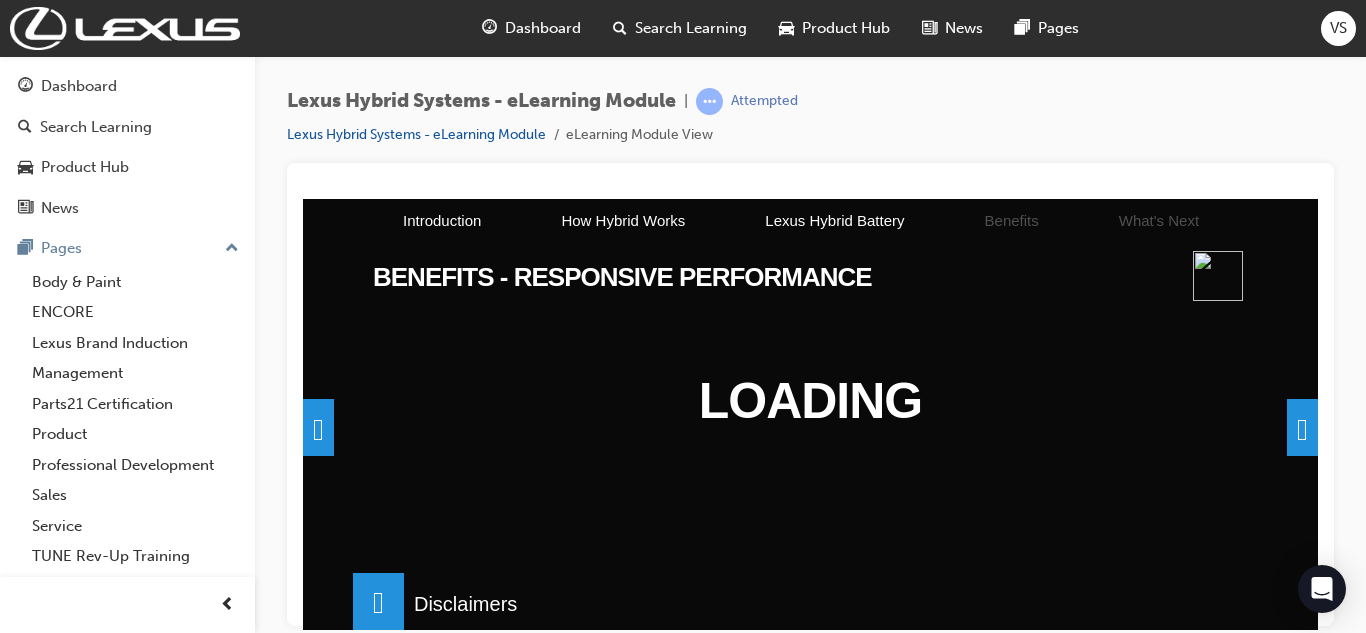 click at bounding box center [1302, 426] 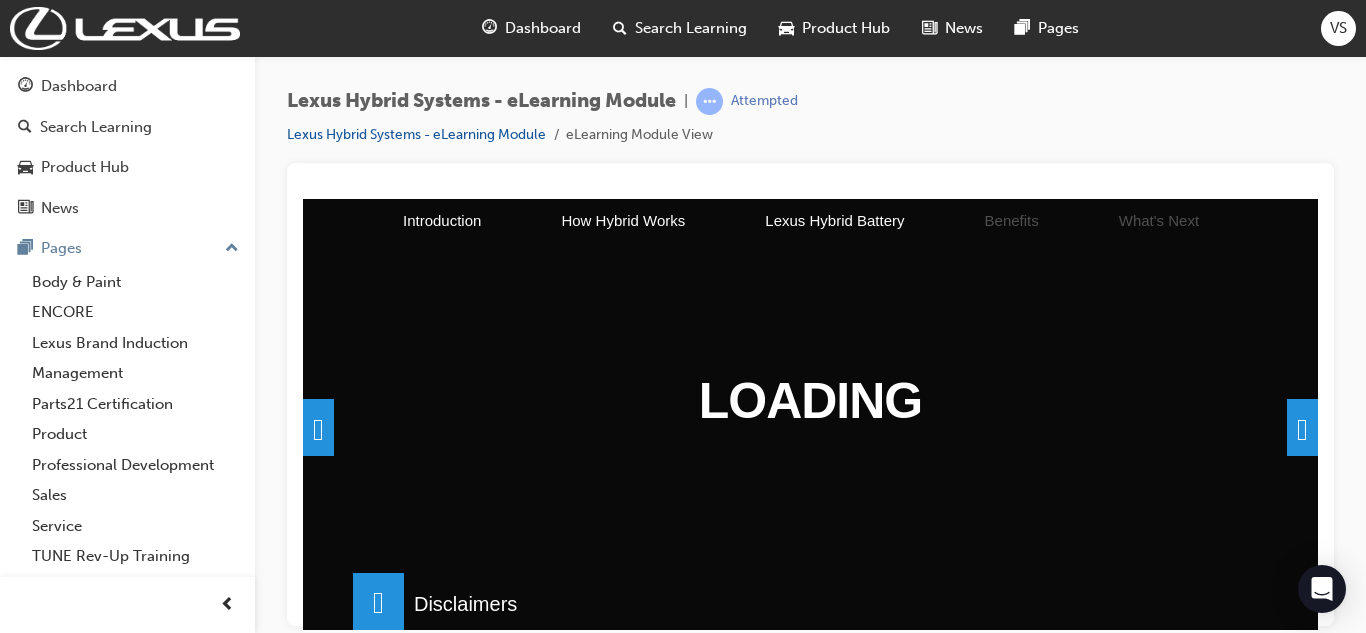 click at bounding box center [1302, 426] 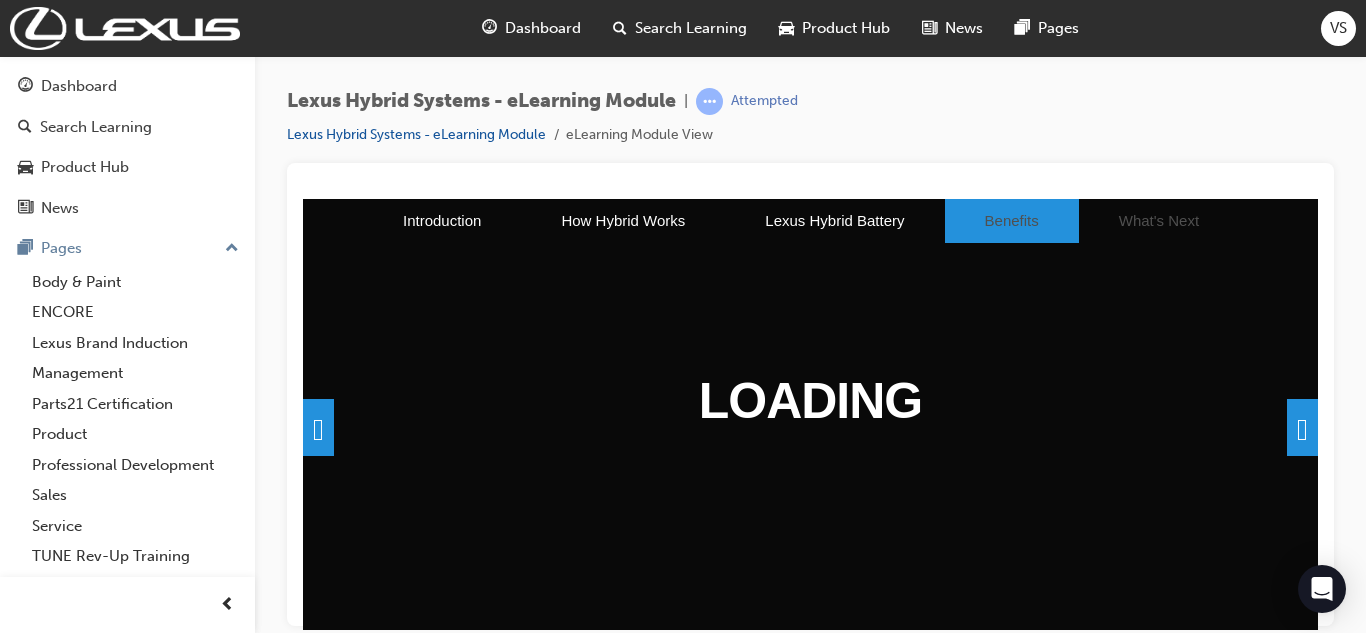 click on "Benefits" at bounding box center [1012, 220] 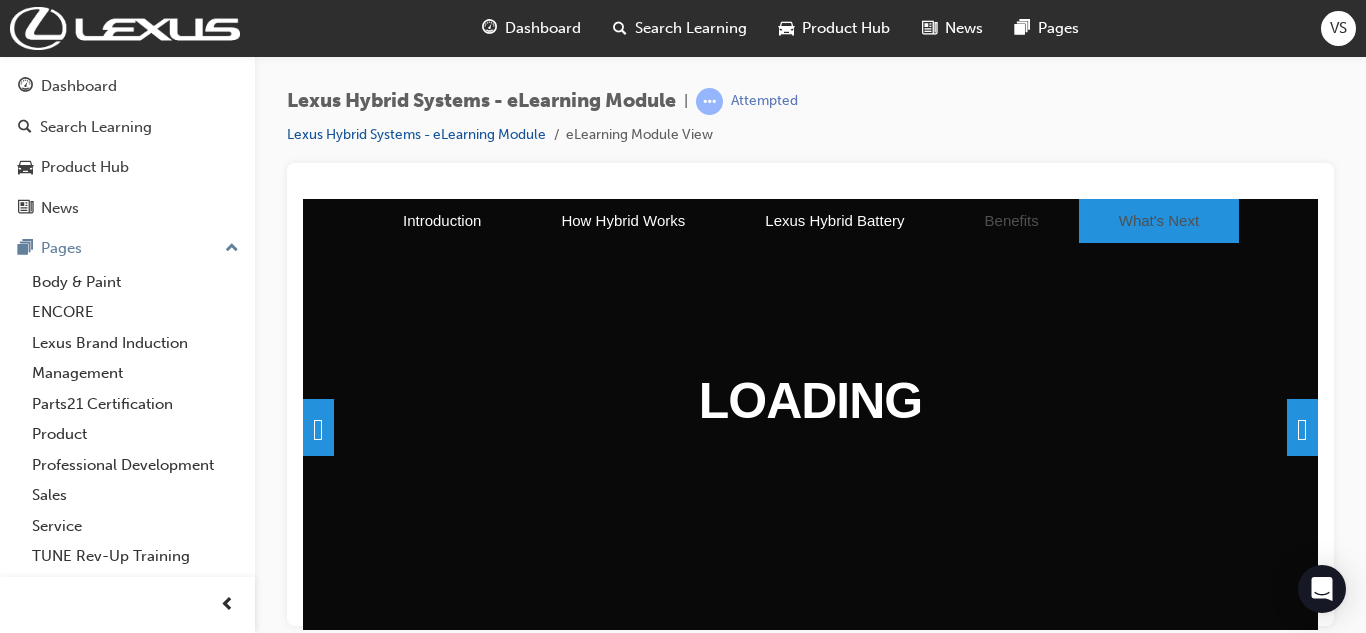 click on "What's Next" at bounding box center [1159, 220] 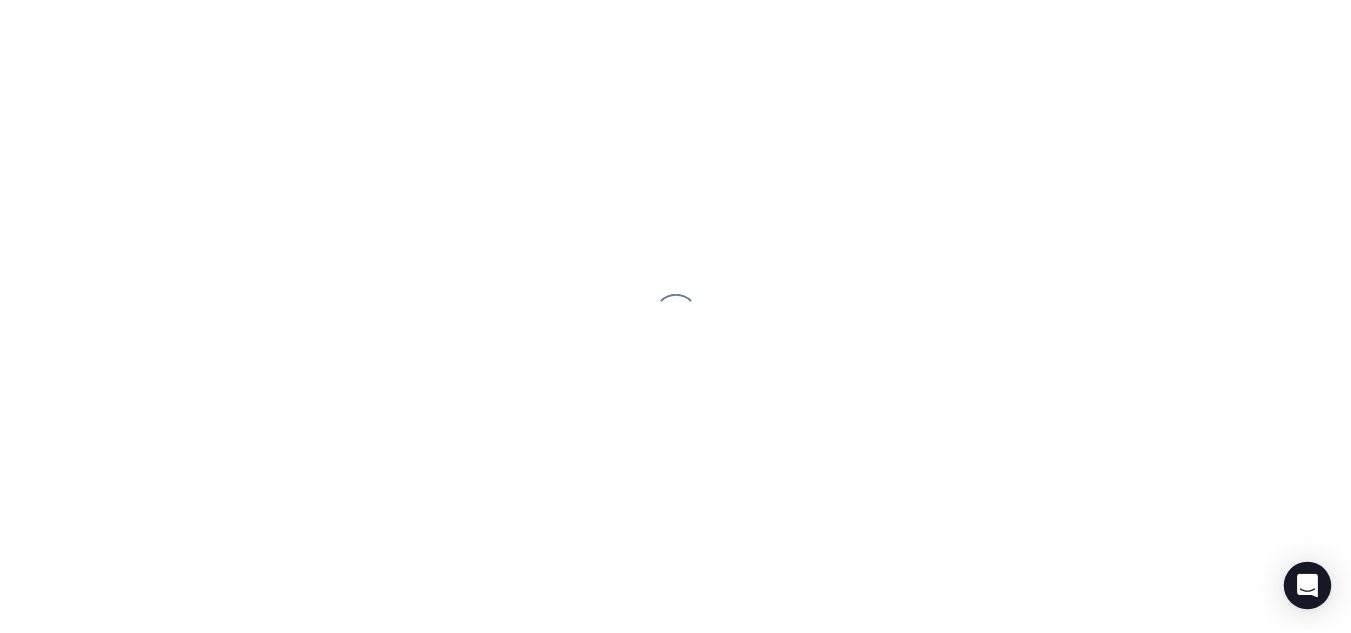scroll, scrollTop: 0, scrollLeft: 0, axis: both 